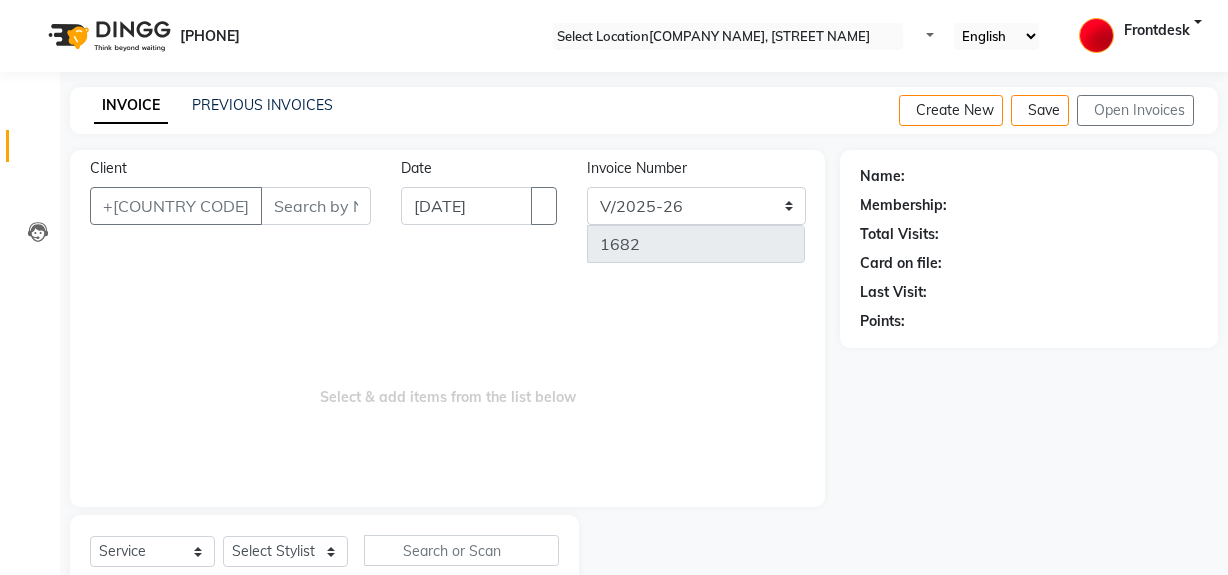 scroll, scrollTop: 26, scrollLeft: 0, axis: vertical 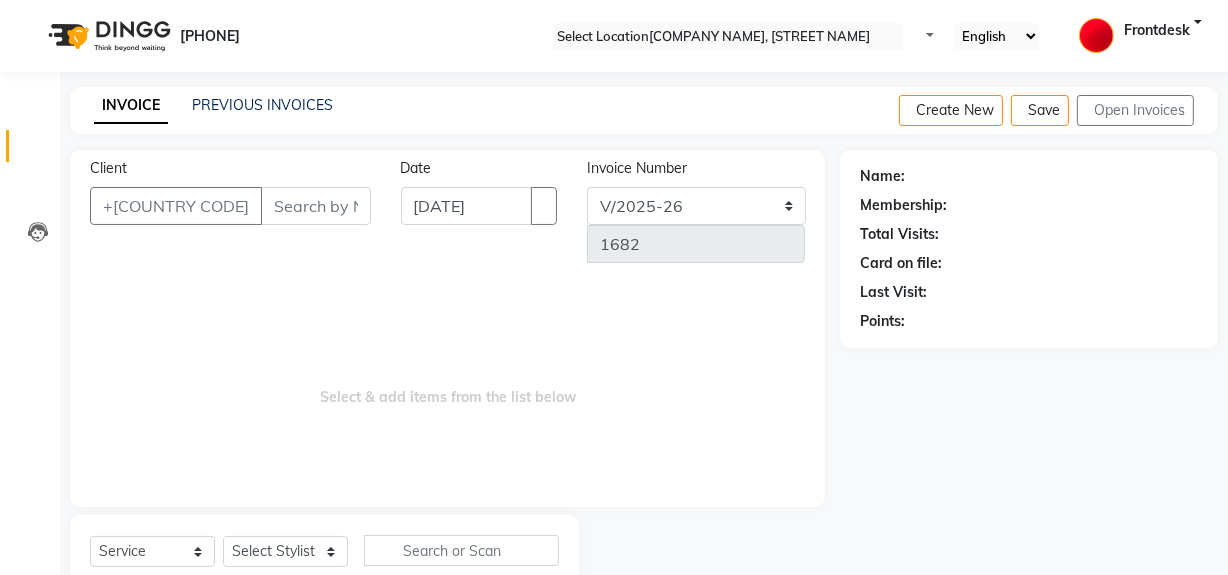 click on "Invoice" at bounding box center (30, 146) 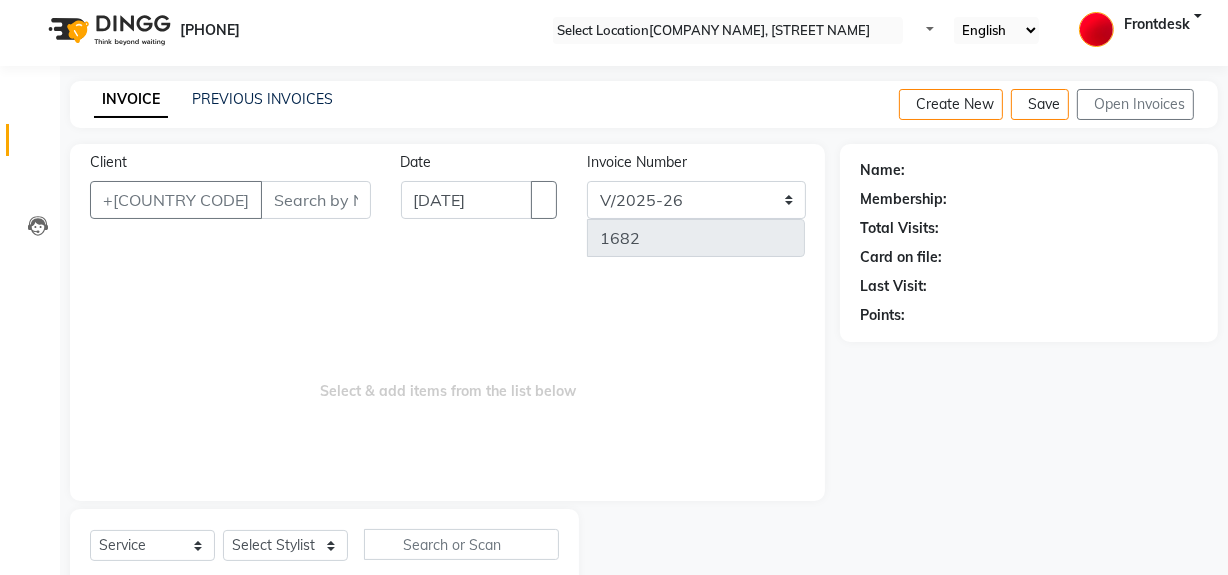 scroll, scrollTop: 0, scrollLeft: 0, axis: both 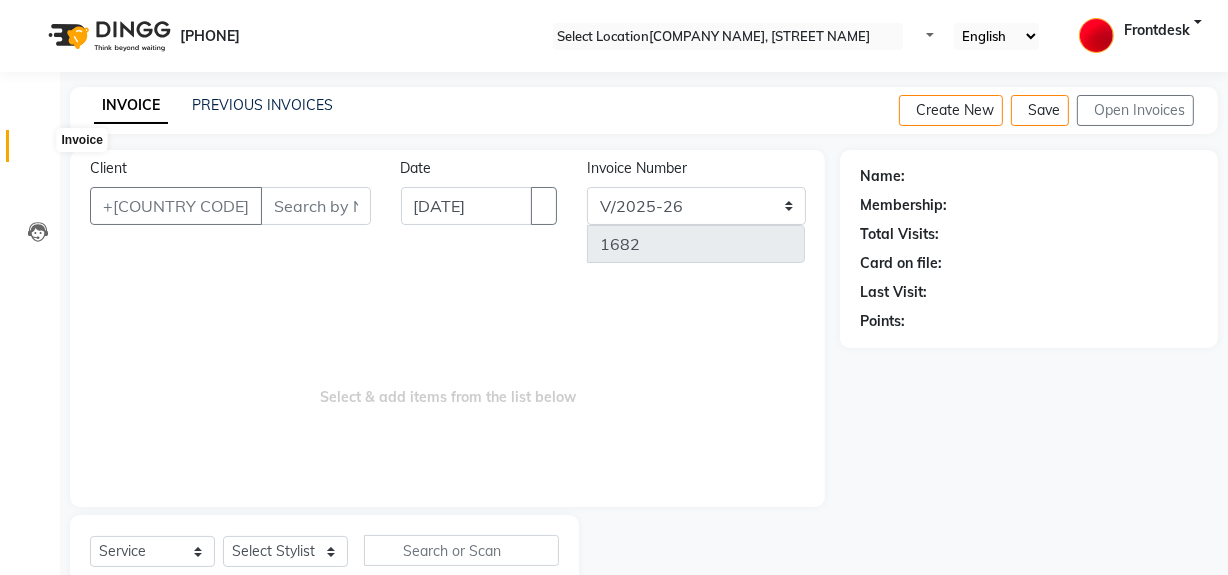 click at bounding box center [38, 151] 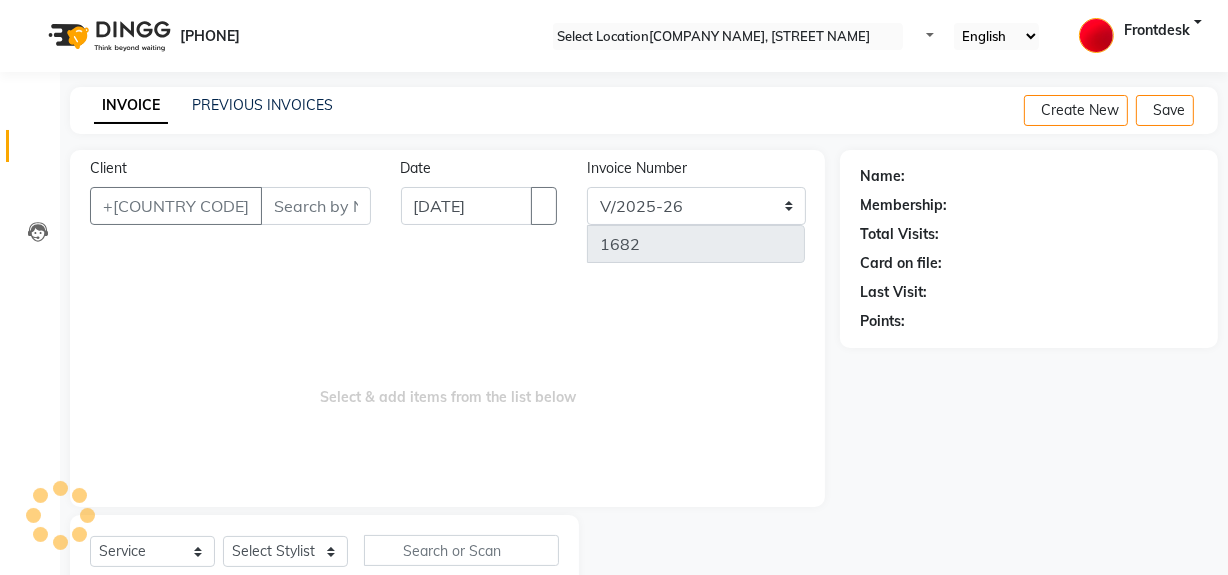 scroll, scrollTop: 26, scrollLeft: 0, axis: vertical 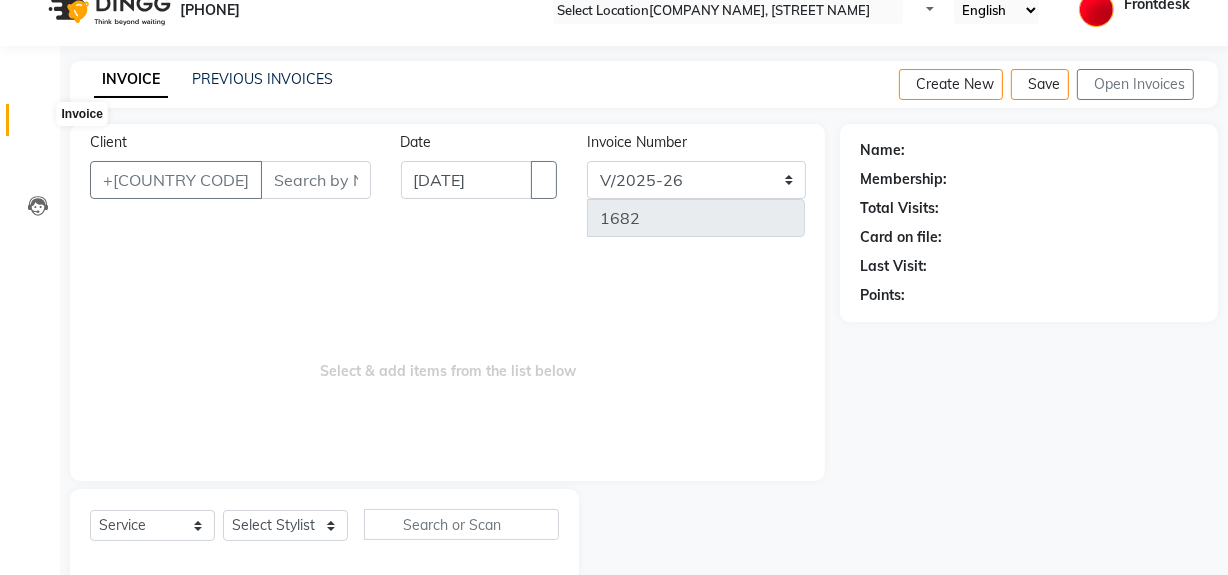 click at bounding box center [37, 125] 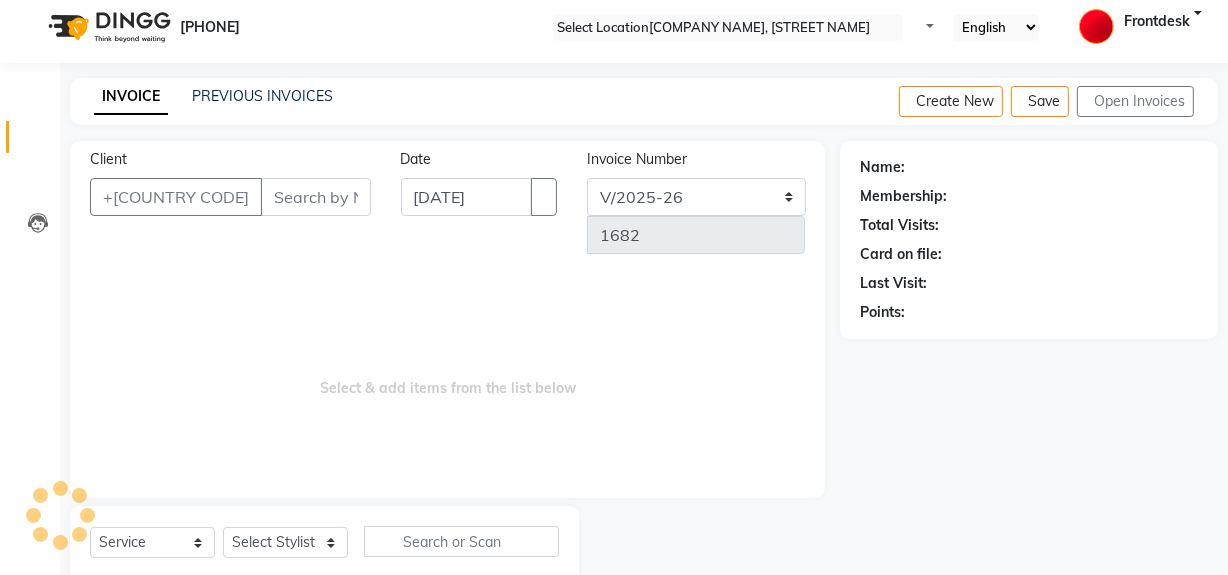 scroll, scrollTop: 0, scrollLeft: 0, axis: both 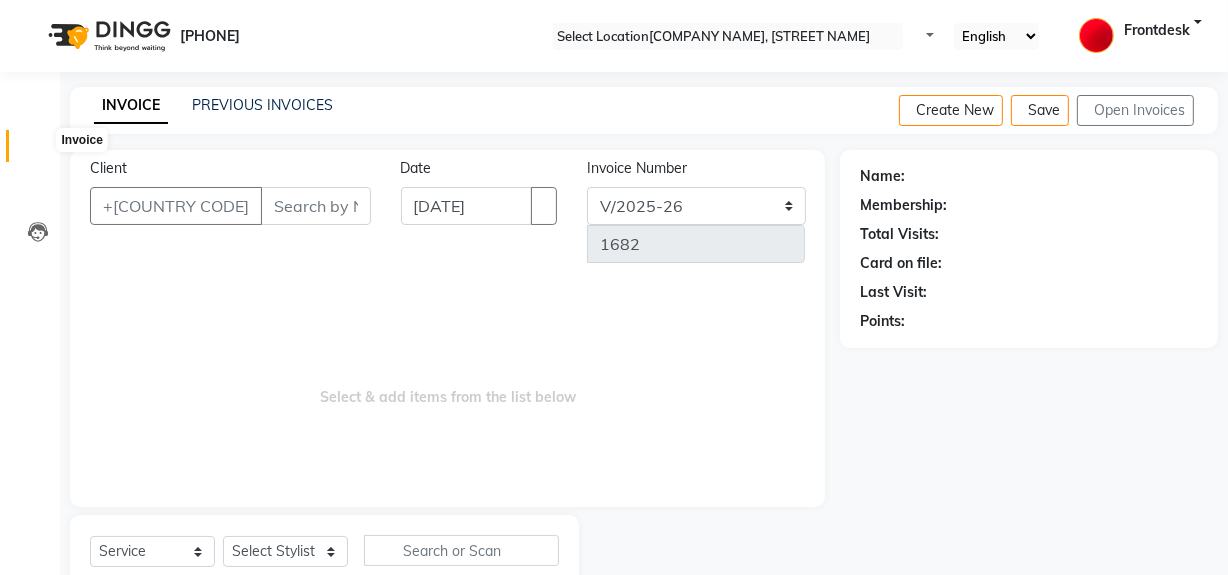 click at bounding box center (38, 151) 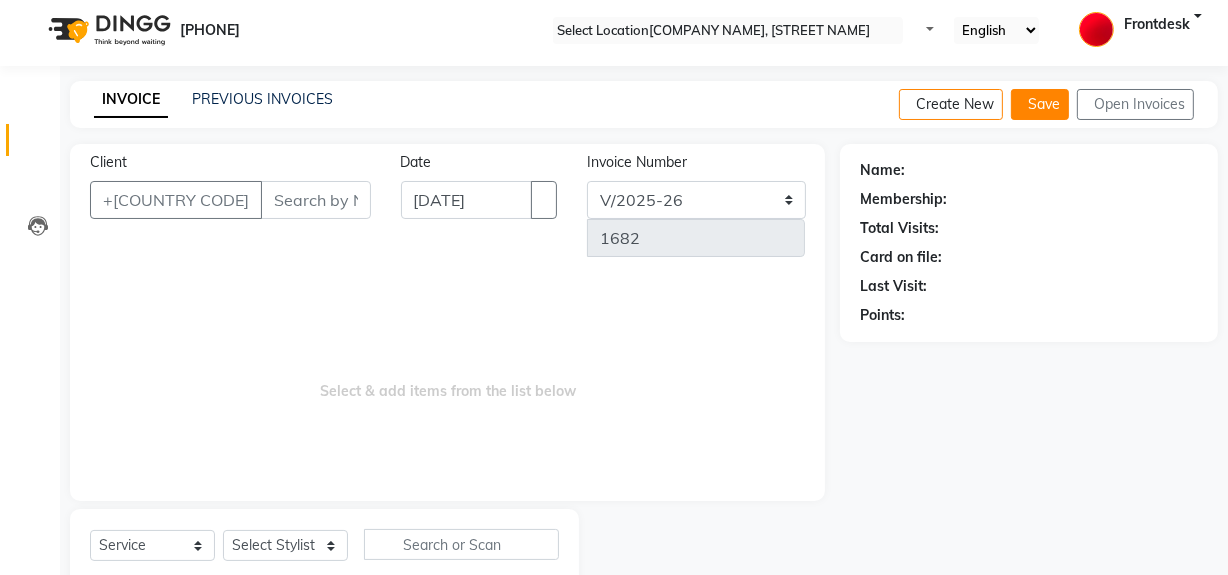 scroll, scrollTop: 0, scrollLeft: 0, axis: both 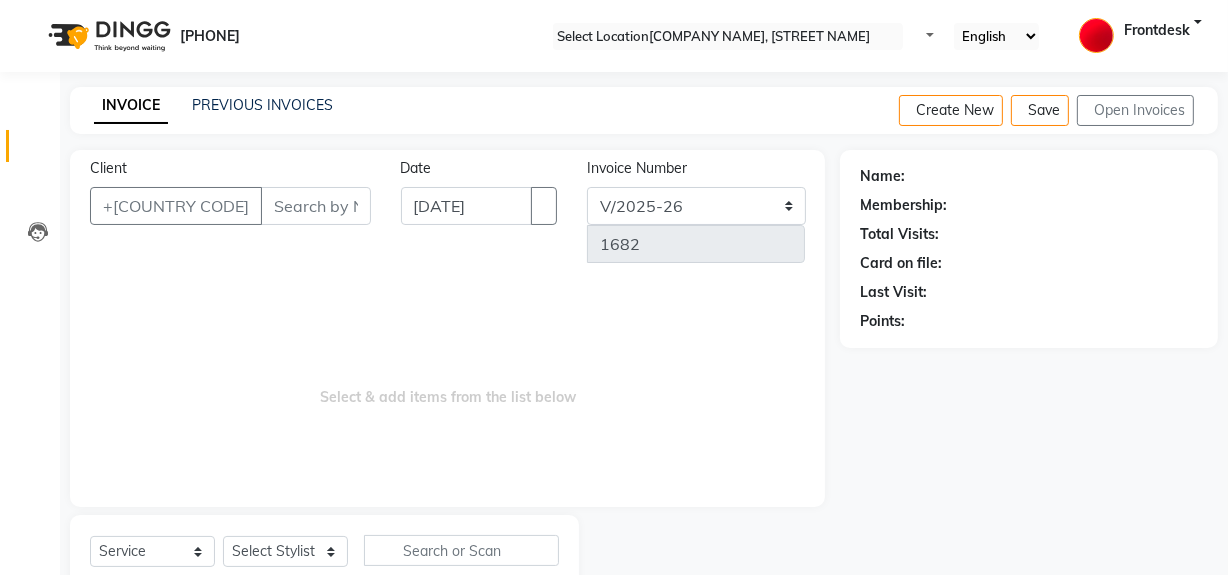click on "Client" at bounding box center (316, 206) 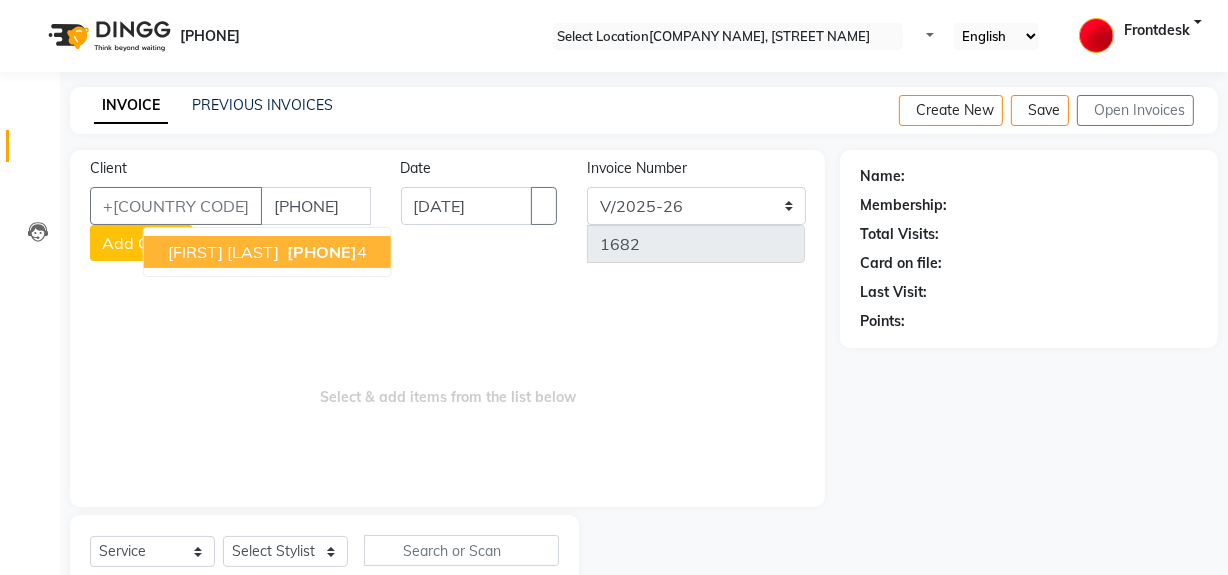 click on "[FIRST] [LAST] [PHONE]" at bounding box center (267, 252) 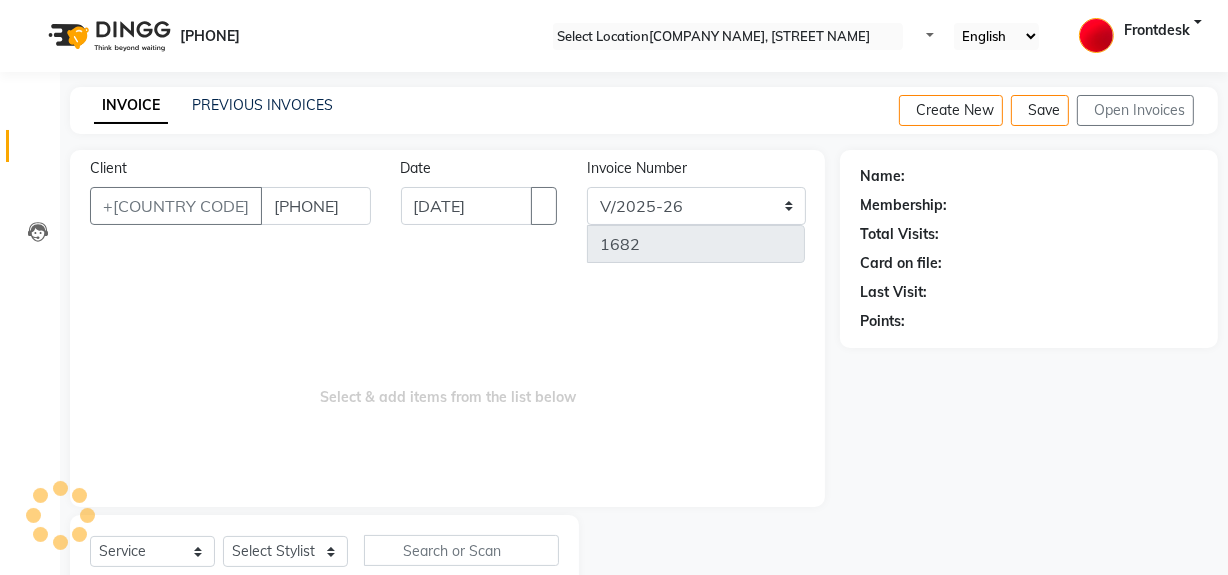 type on "[PHONE]" 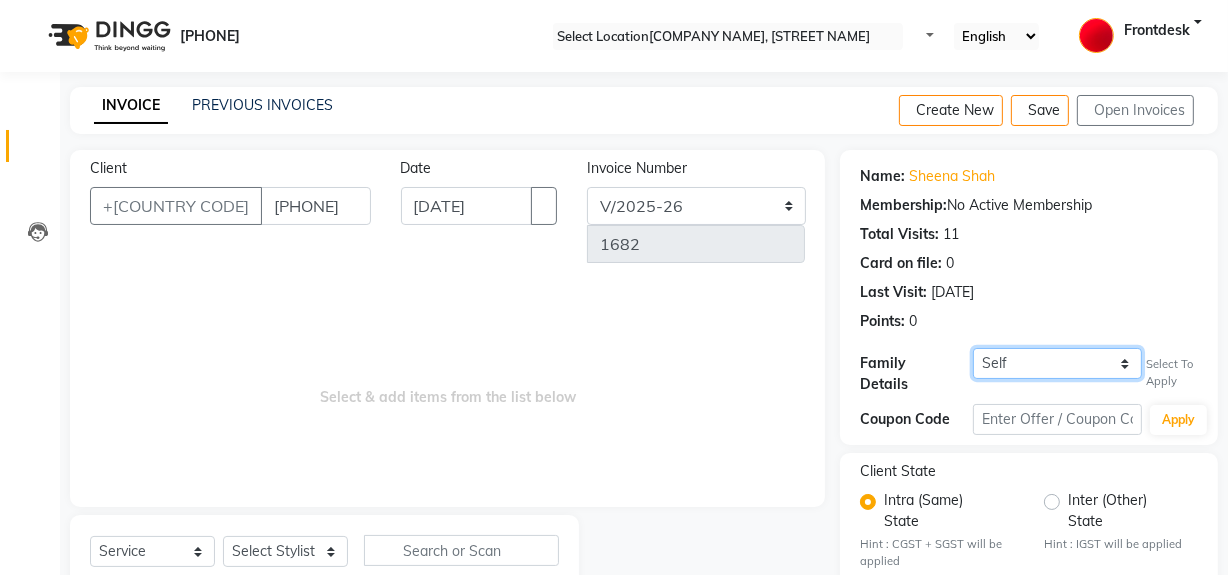 drag, startPoint x: 1121, startPoint y: 360, endPoint x: 1102, endPoint y: 377, distance: 25.495098 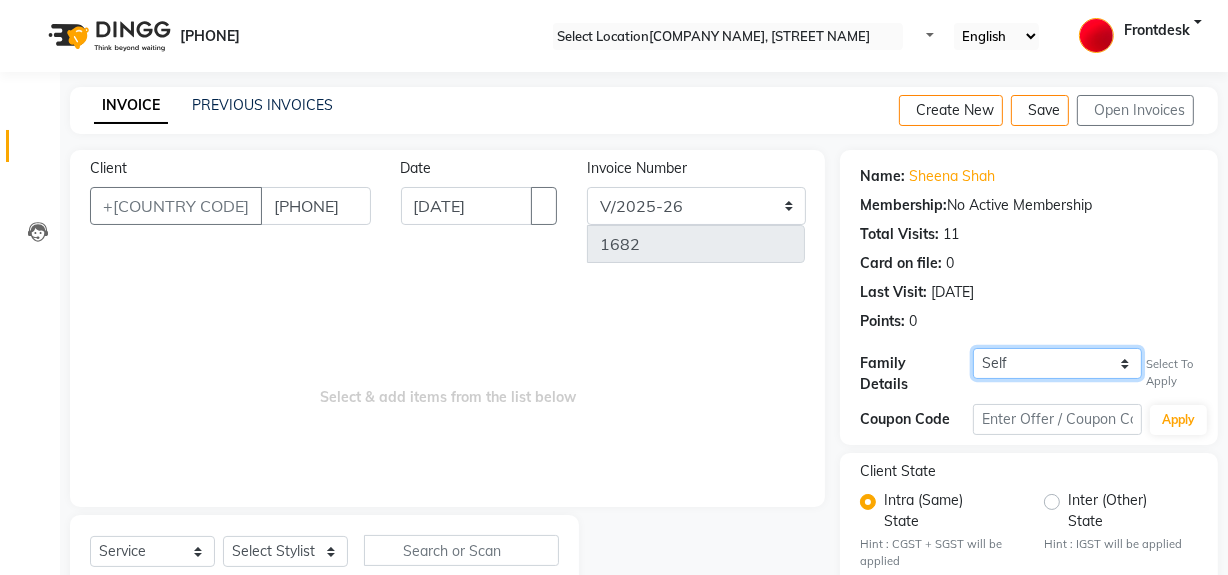 click on "Self [LAST]" at bounding box center [1057, 363] 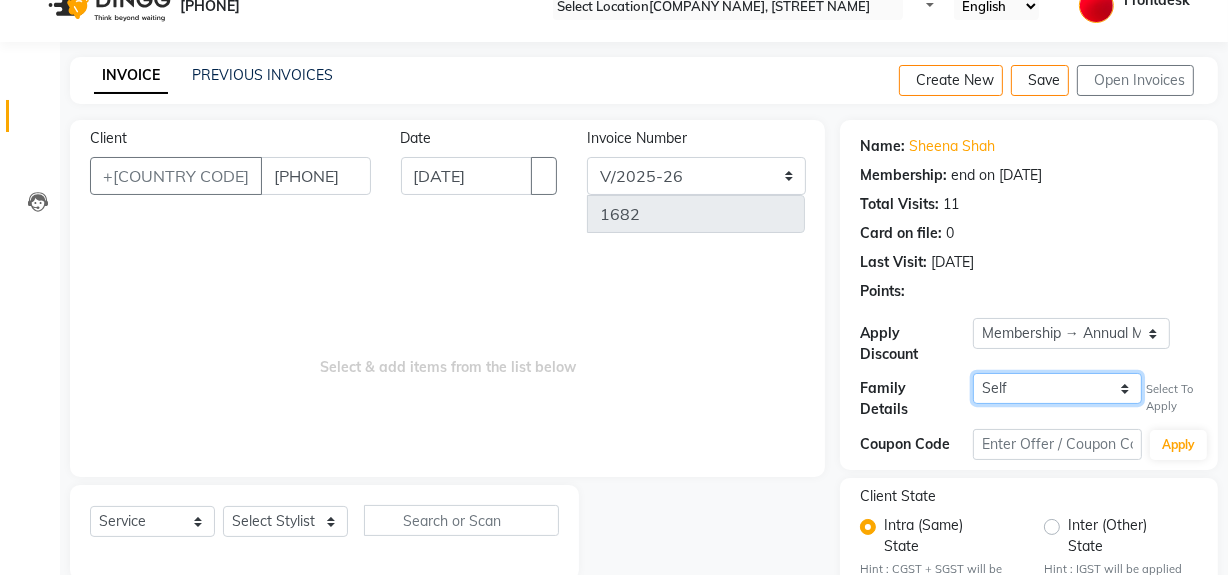 scroll, scrollTop: 0, scrollLeft: 0, axis: both 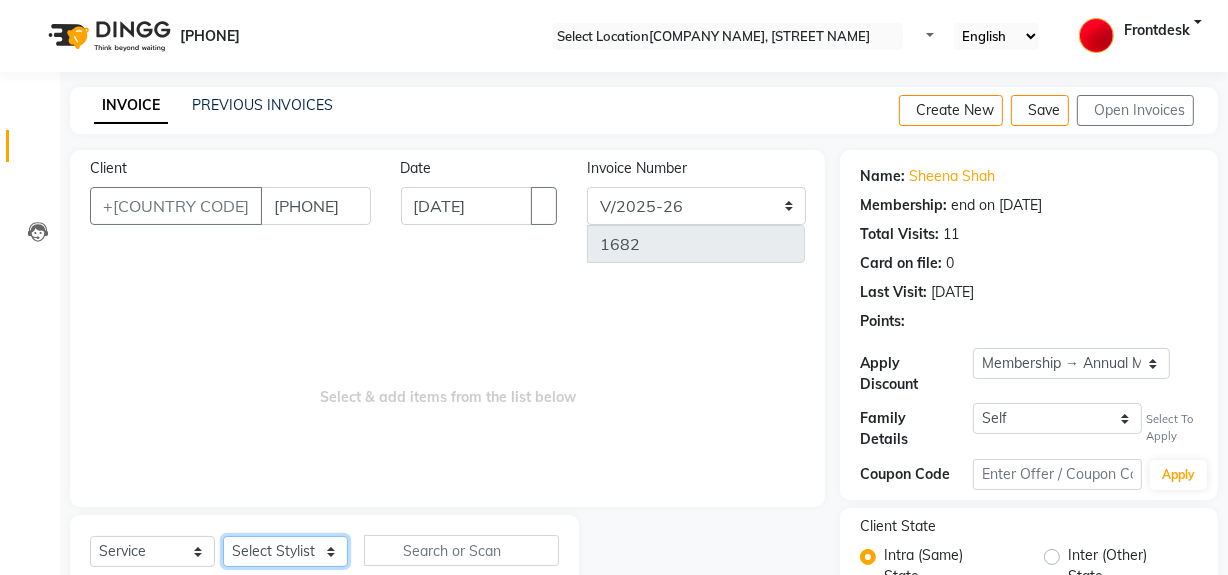 click on "Select Stylist ABID [FIRST] [LAST] Frontdesk INTEZAR [LAST] JYOTI [FIRST] [LAST] [LAST] [LAST] [LAST] ZAFAR" at bounding box center [285, 551] 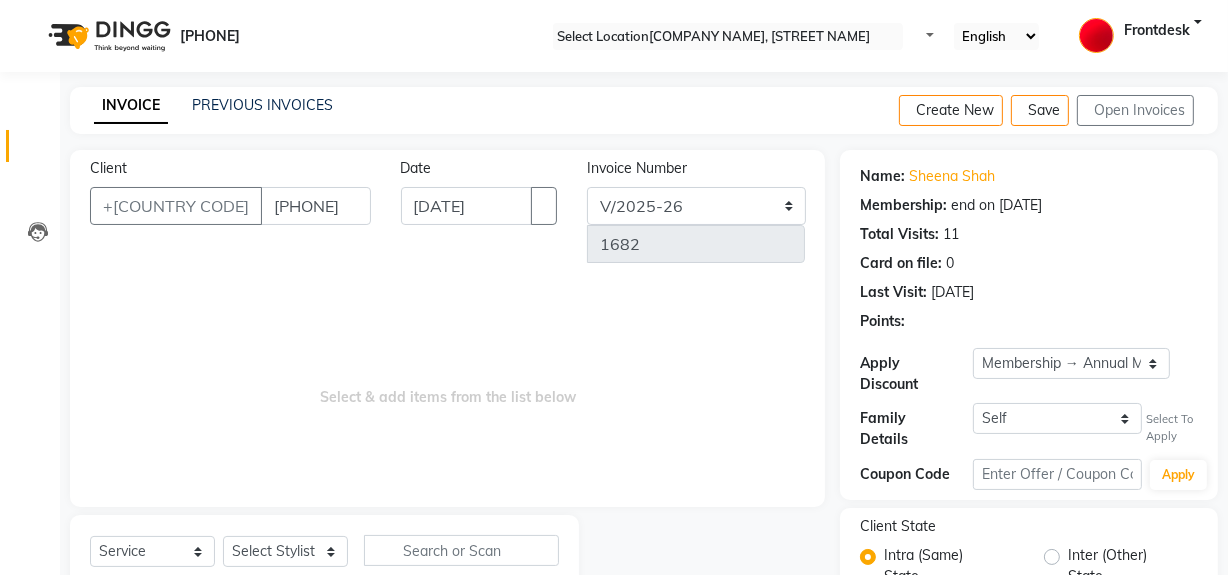 click at bounding box center [537, 593] 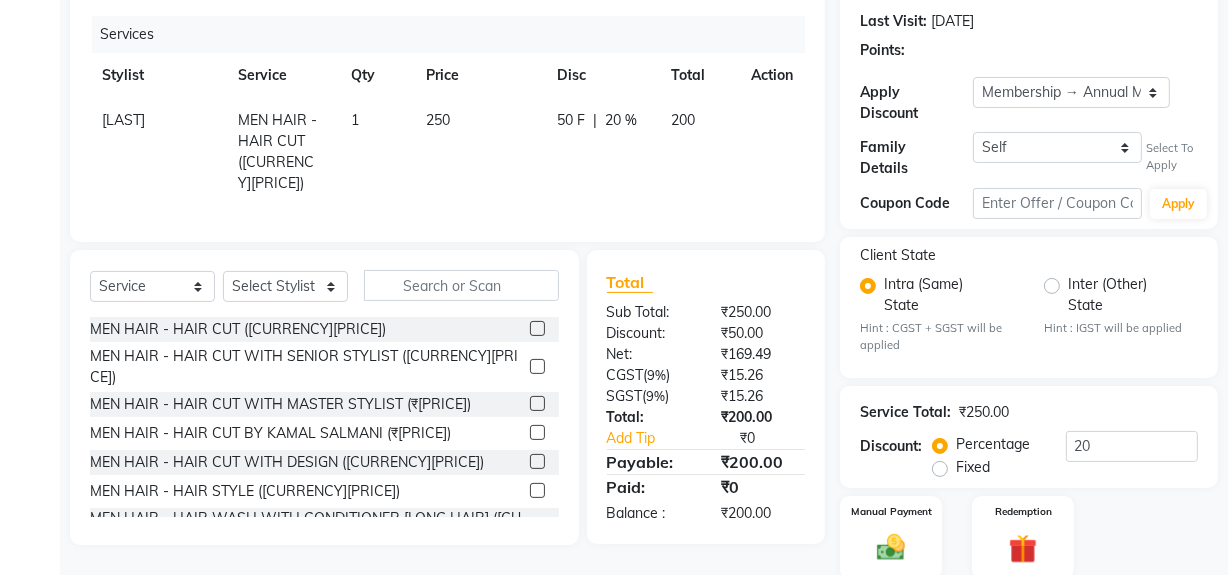scroll, scrollTop: 272, scrollLeft: 0, axis: vertical 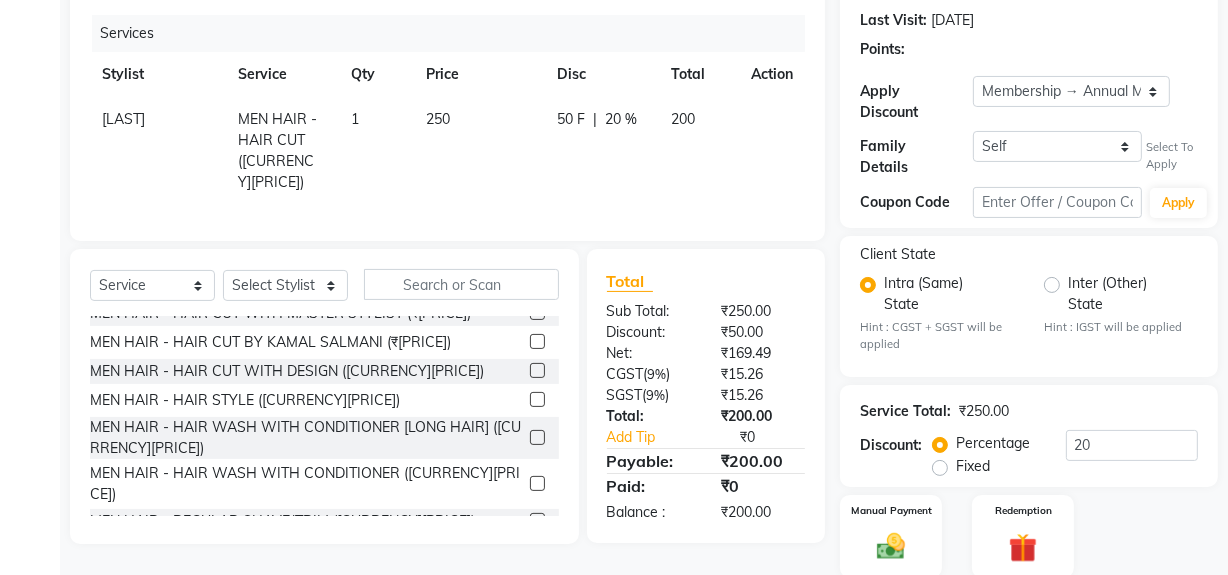 click at bounding box center [537, 520] 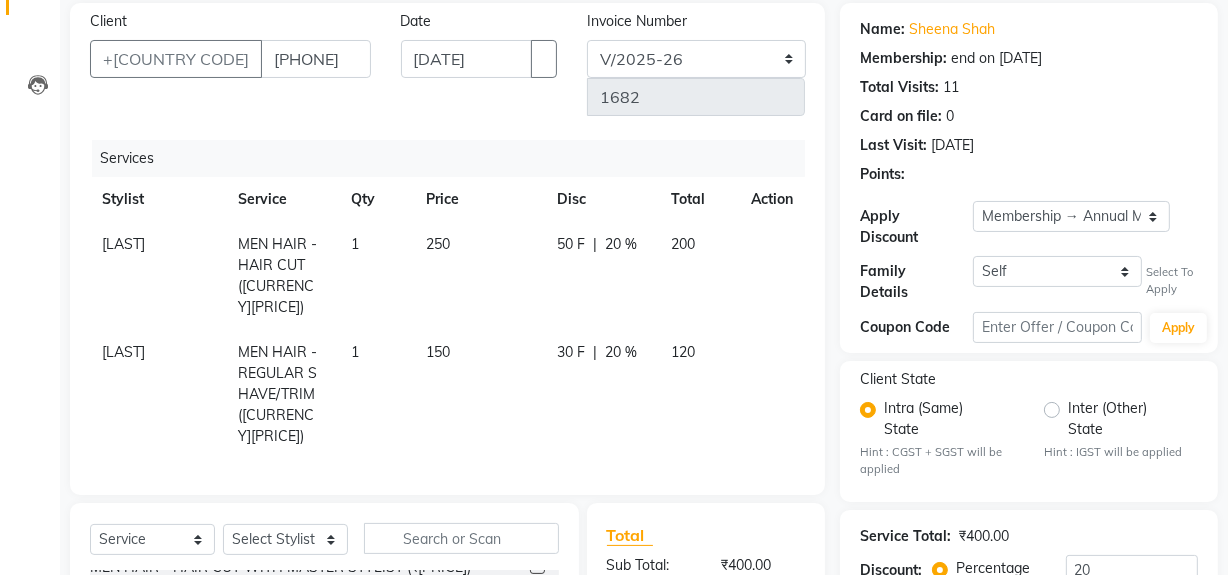 scroll, scrollTop: 0, scrollLeft: 0, axis: both 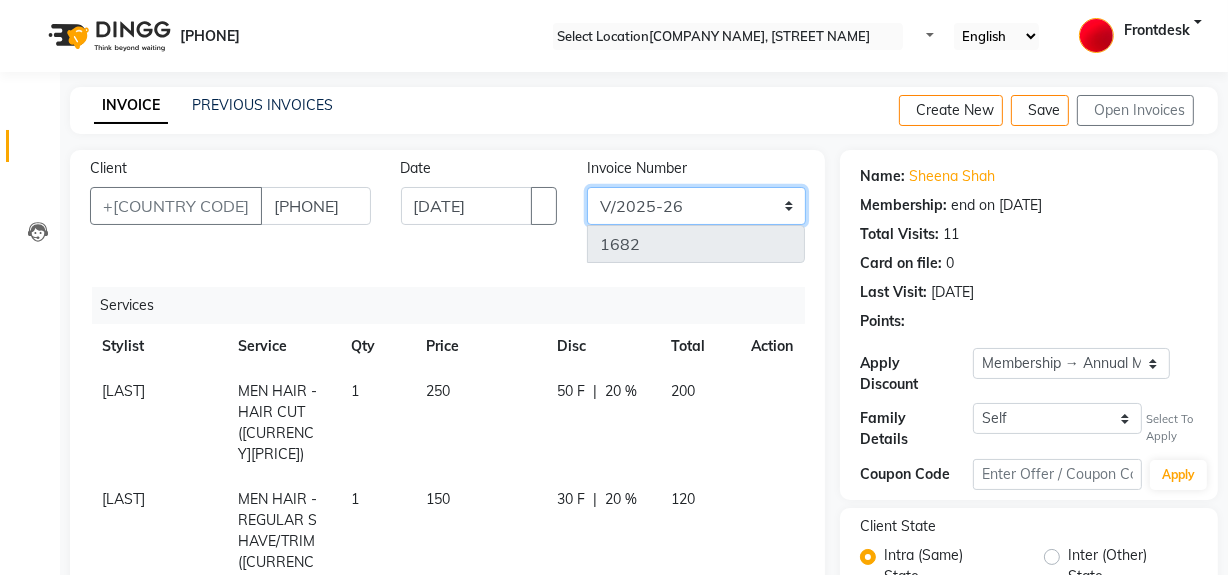 click on "INV/25-26 V/2025-26" at bounding box center [696, 206] 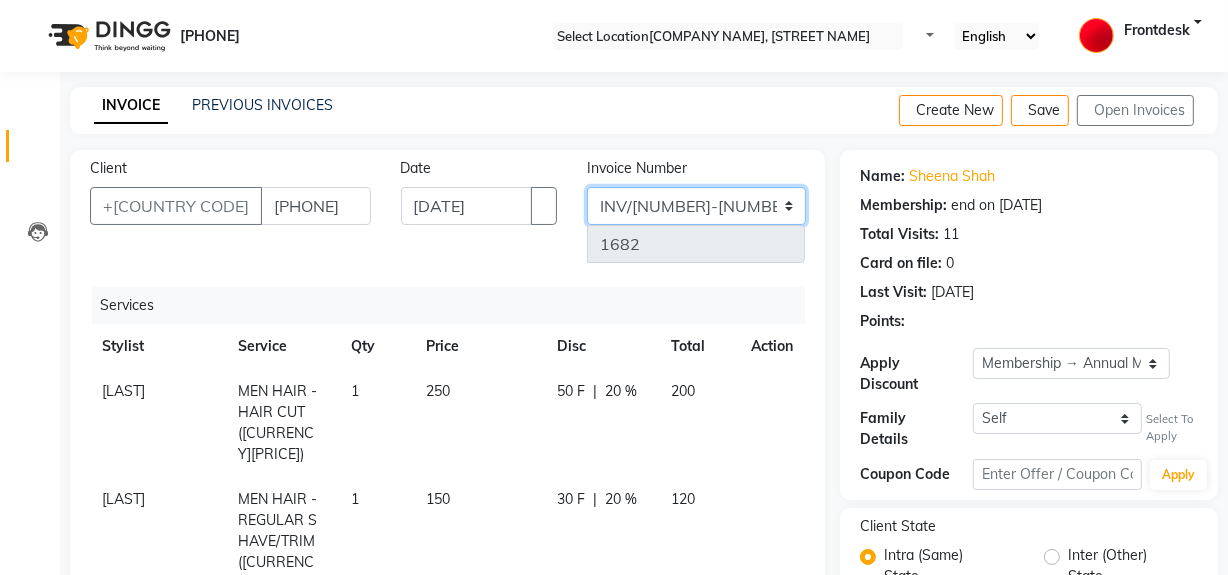 click on "INV/25-26 V/2025-26" at bounding box center [696, 206] 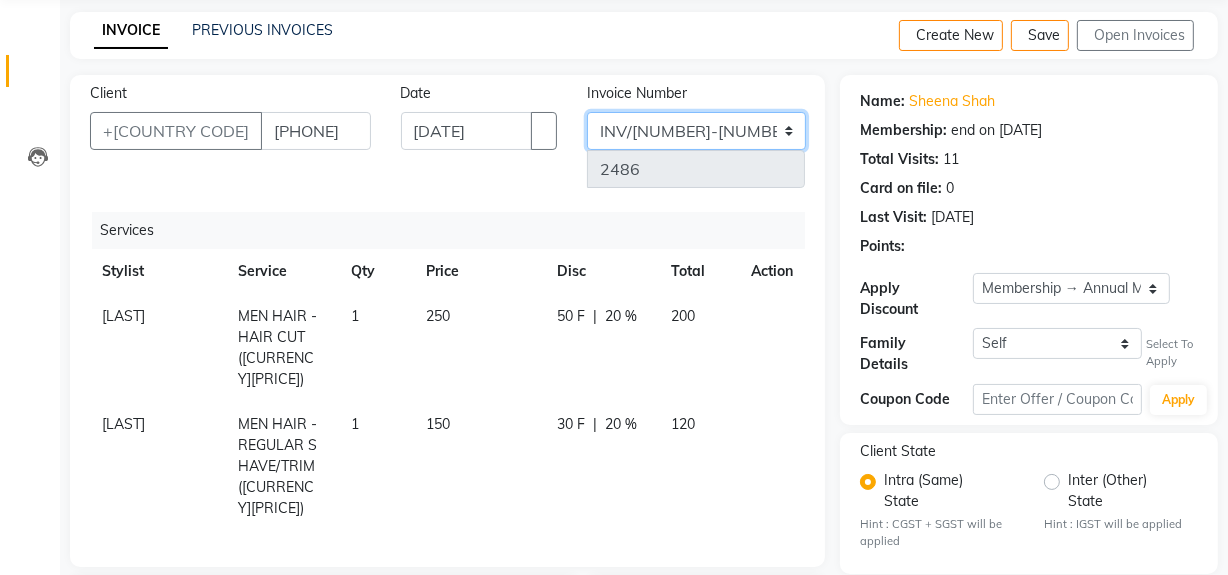 scroll, scrollTop: 0, scrollLeft: 0, axis: both 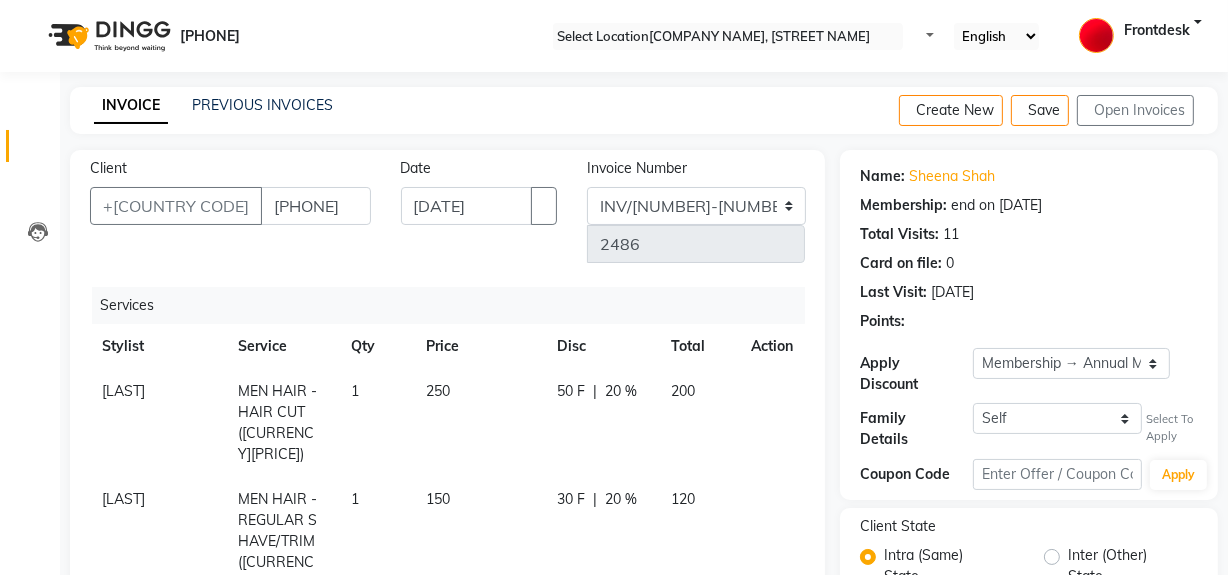click at bounding box center (1202, 111) 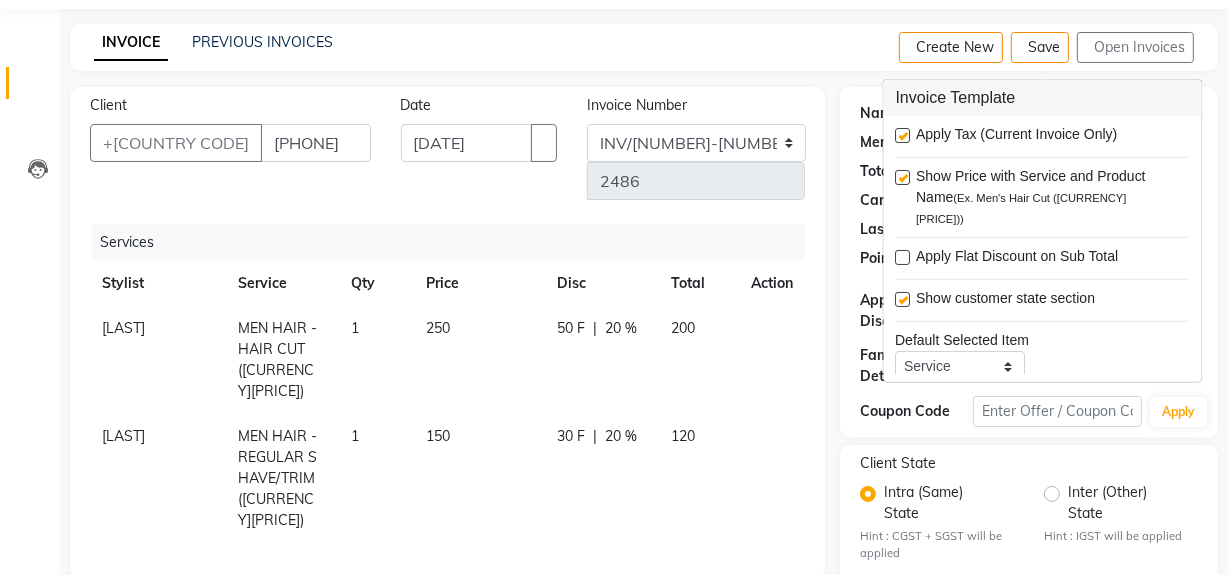 scroll, scrollTop: 61, scrollLeft: 0, axis: vertical 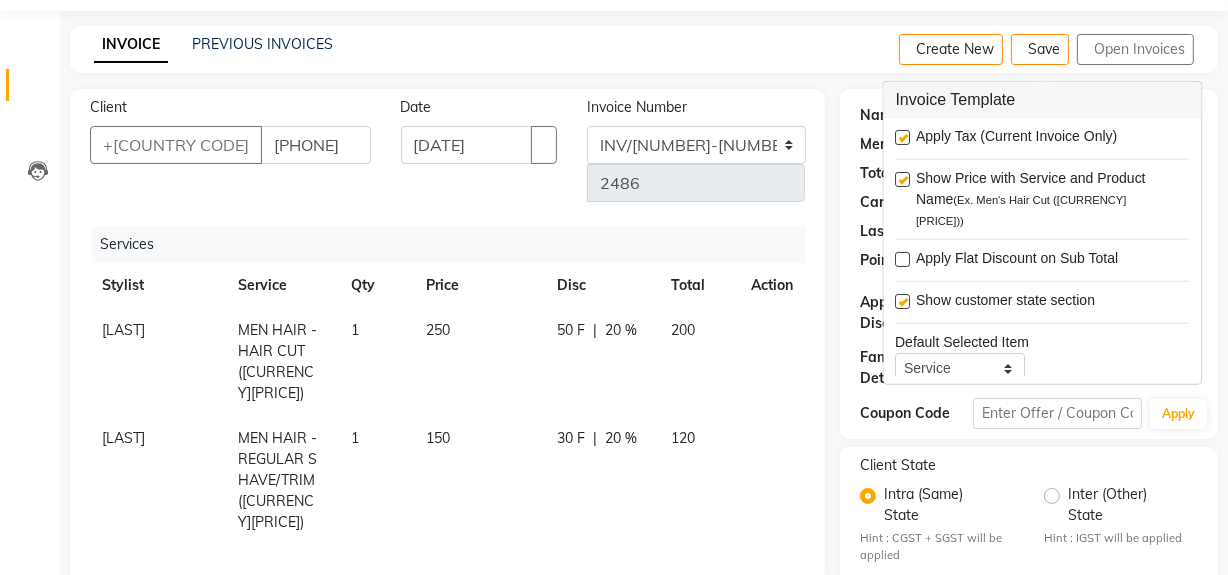 click at bounding box center (759, 320) 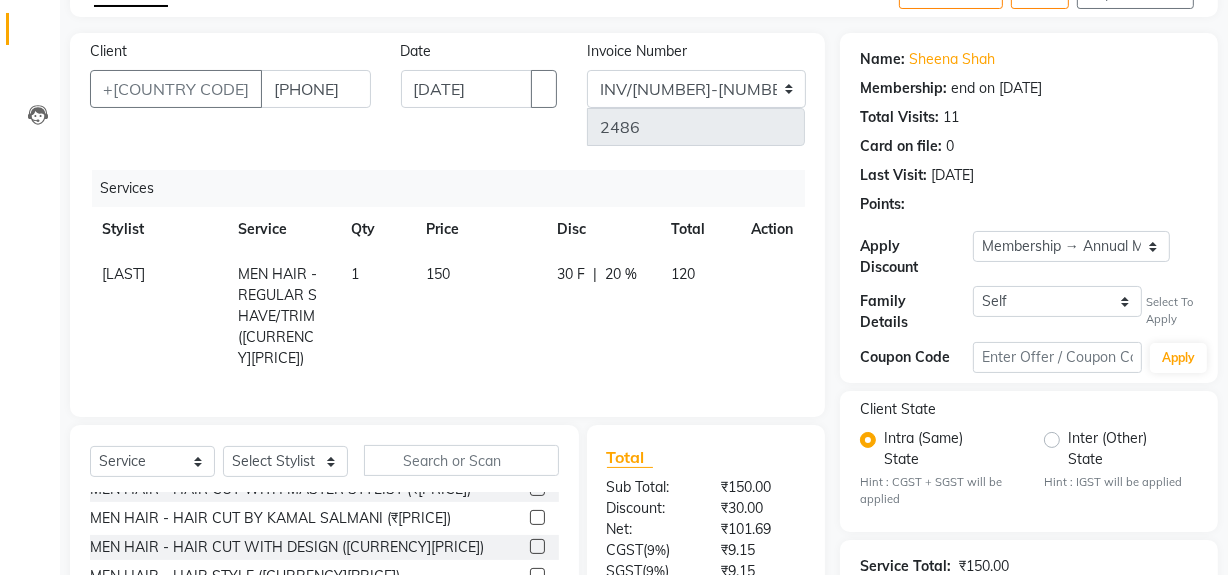 scroll, scrollTop: 181, scrollLeft: 0, axis: vertical 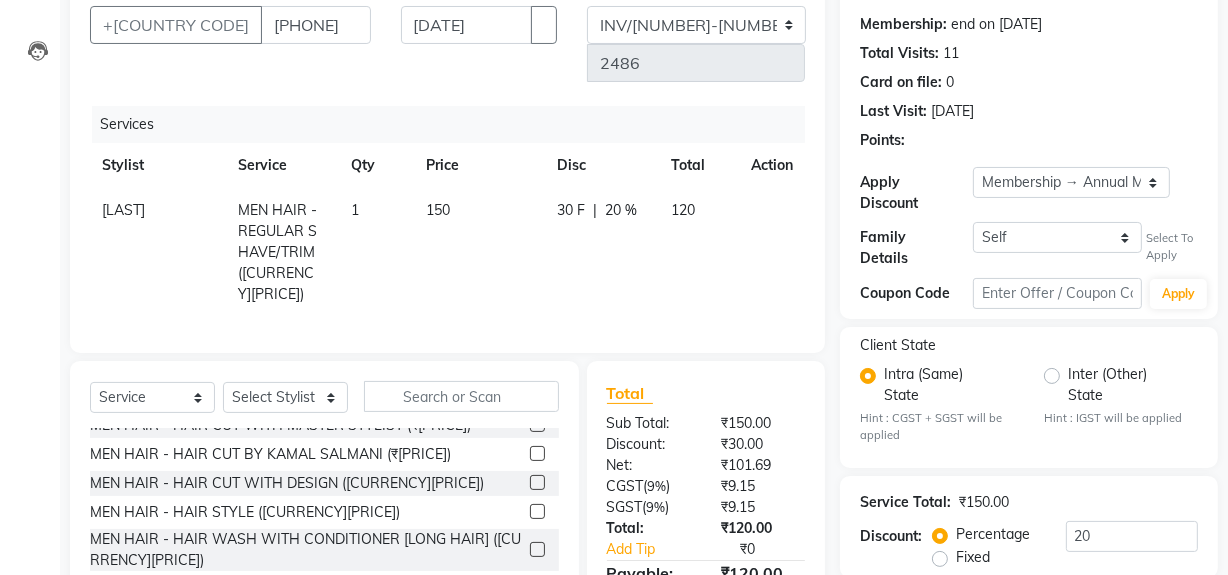 click at bounding box center (537, 482) 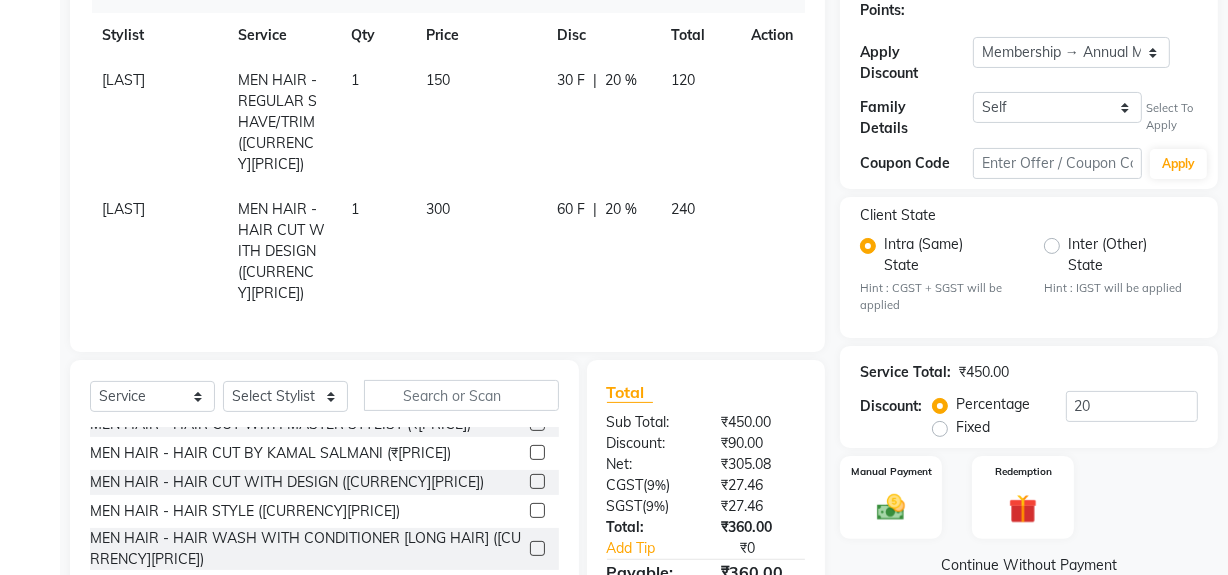 scroll, scrollTop: 353, scrollLeft: 0, axis: vertical 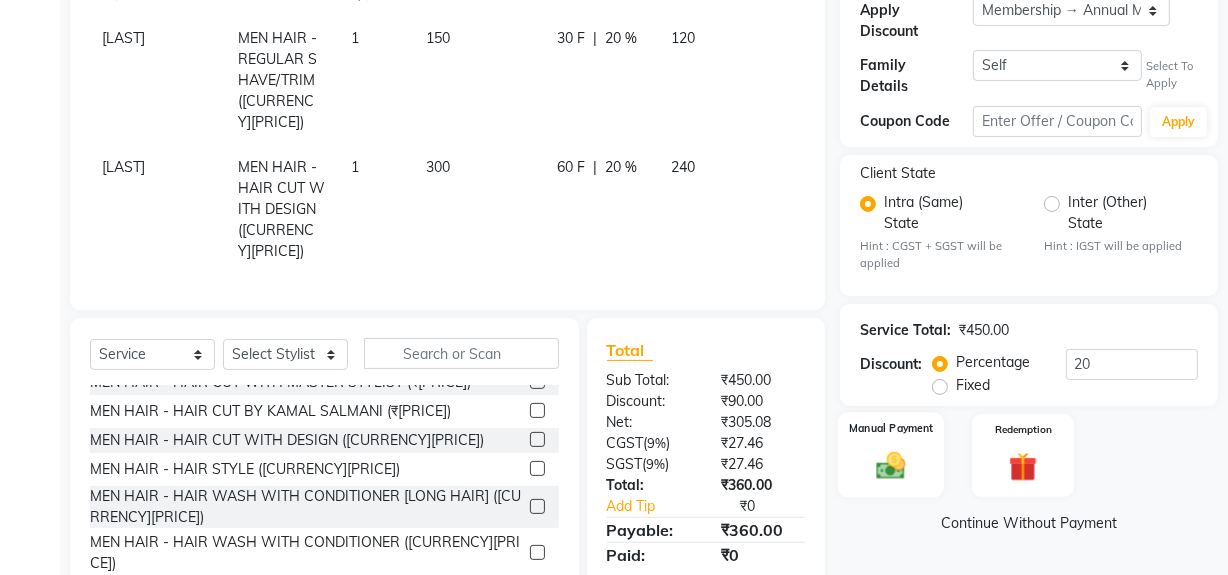 click at bounding box center (891, 466) 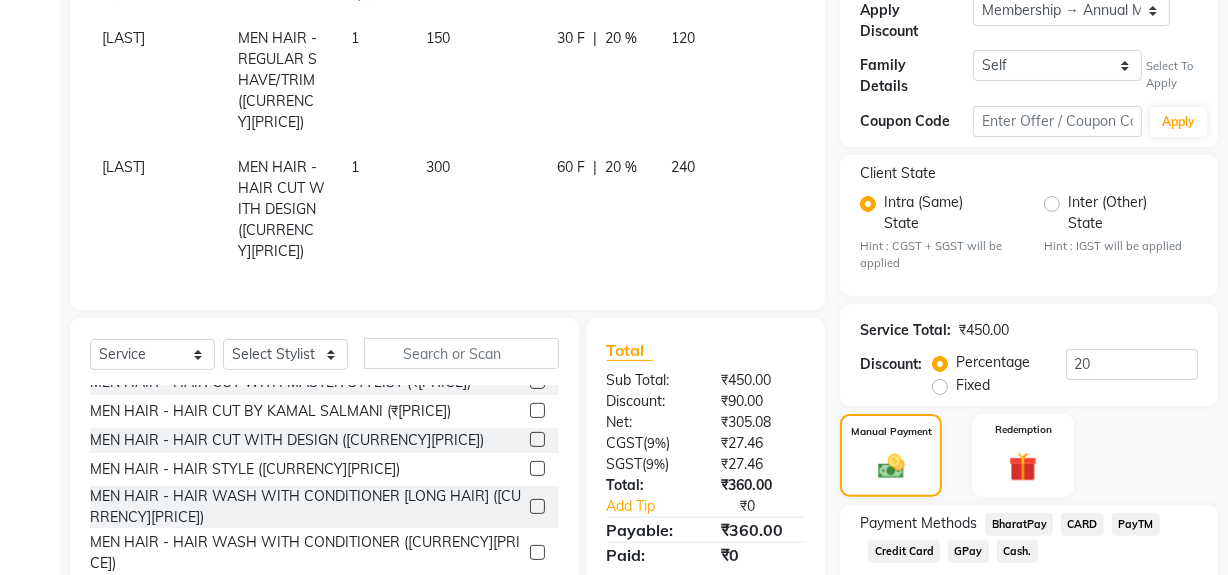 click on "Cash." at bounding box center [1019, 524] 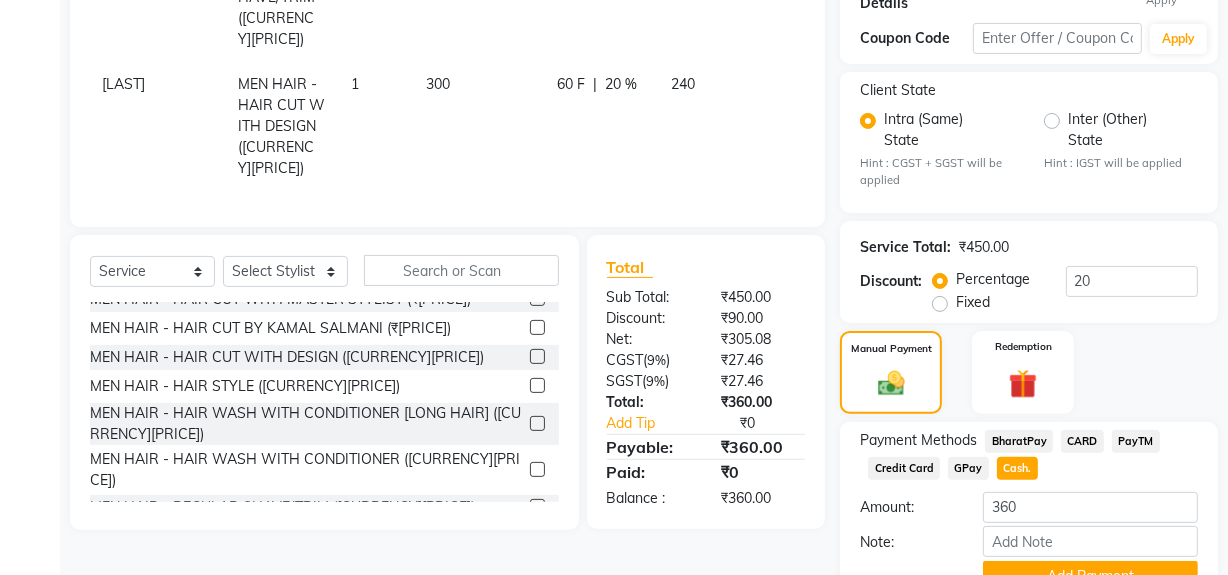 scroll, scrollTop: 519, scrollLeft: 0, axis: vertical 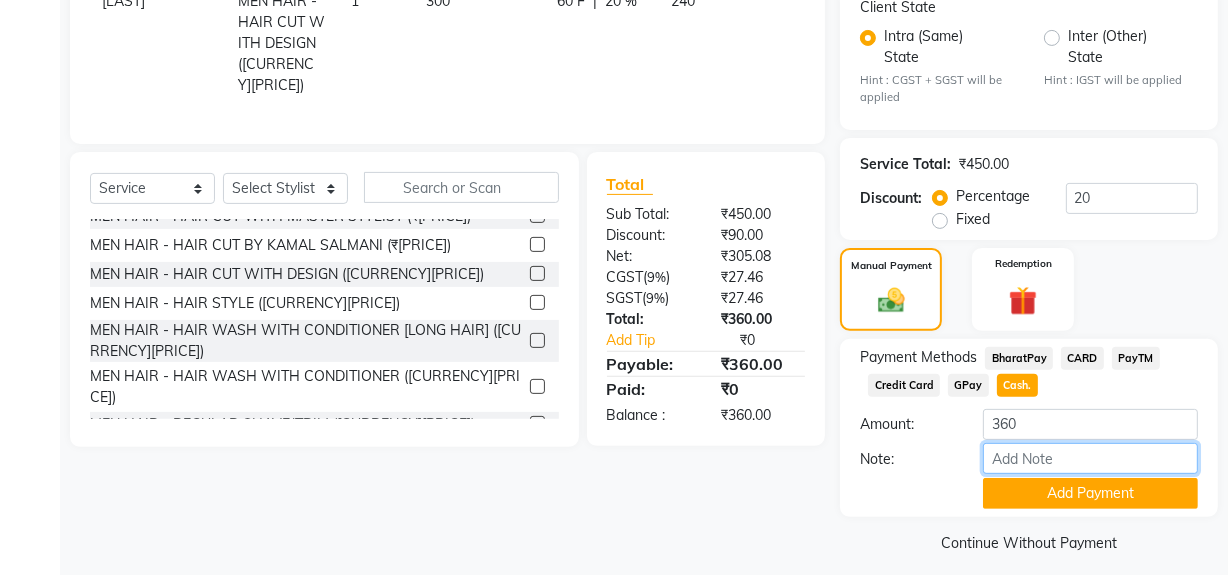 click on "Note:" at bounding box center (1090, 458) 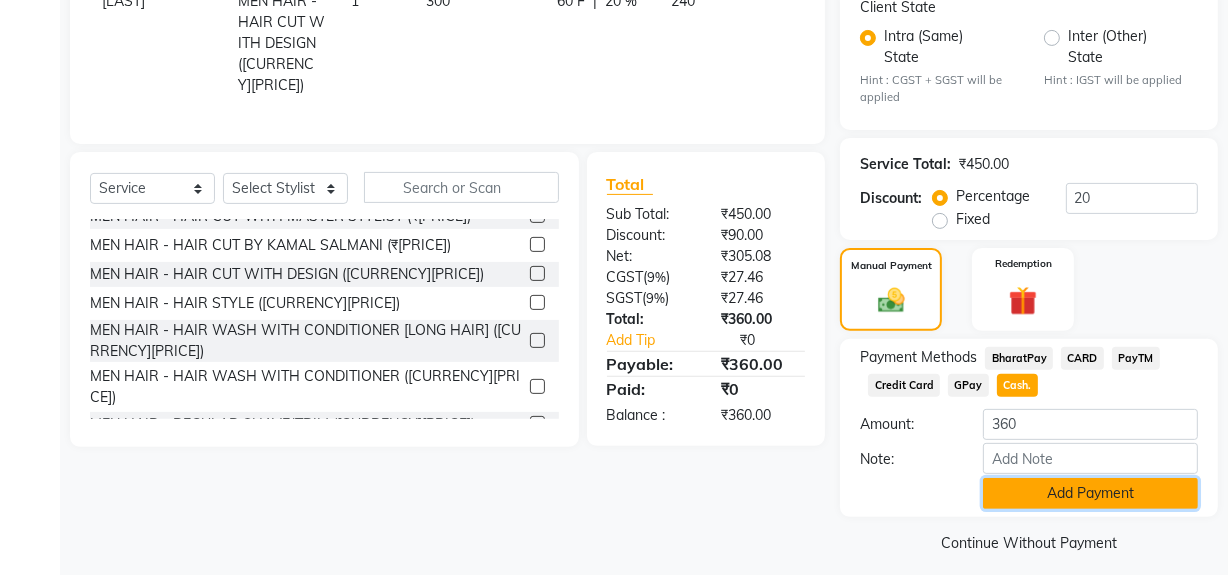 click on "Add Payment" at bounding box center [1090, 493] 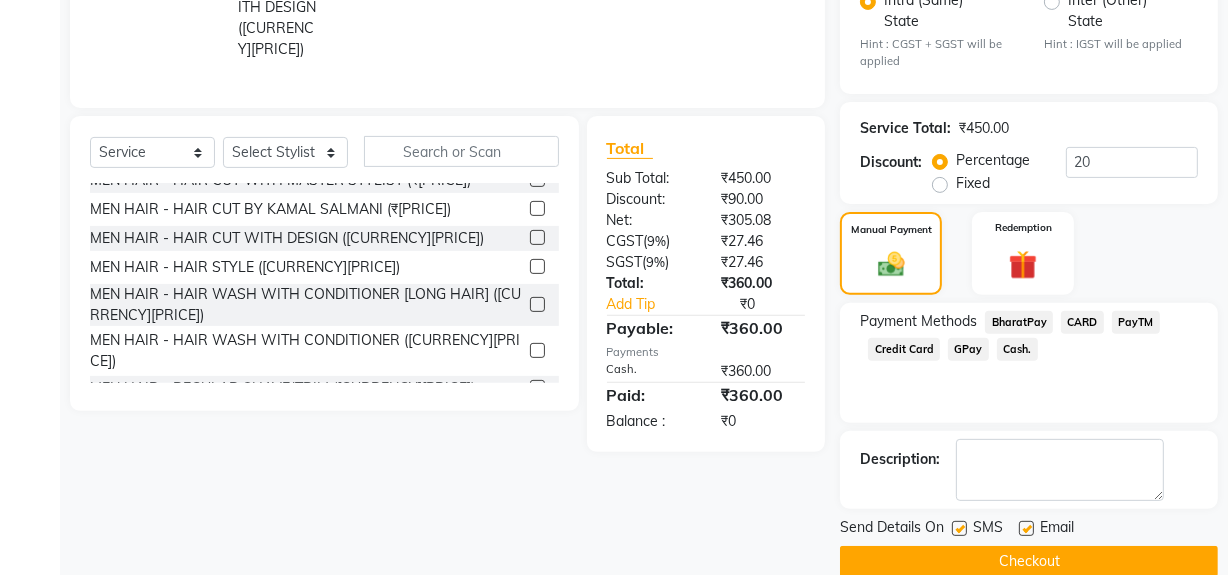 scroll, scrollTop: 575, scrollLeft: 0, axis: vertical 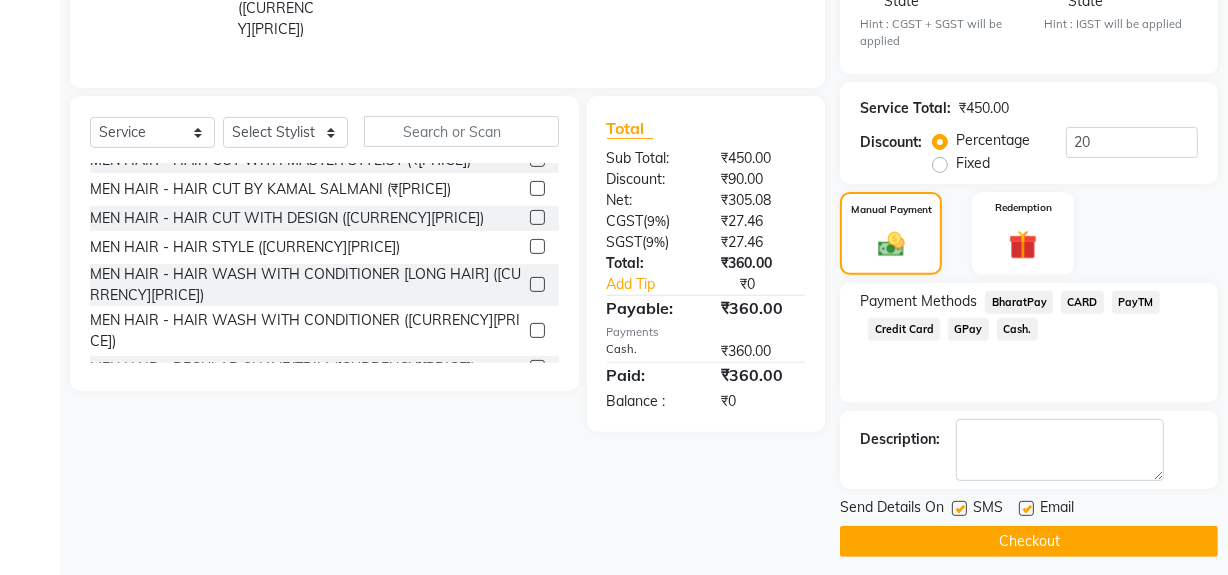 click at bounding box center (959, 508) 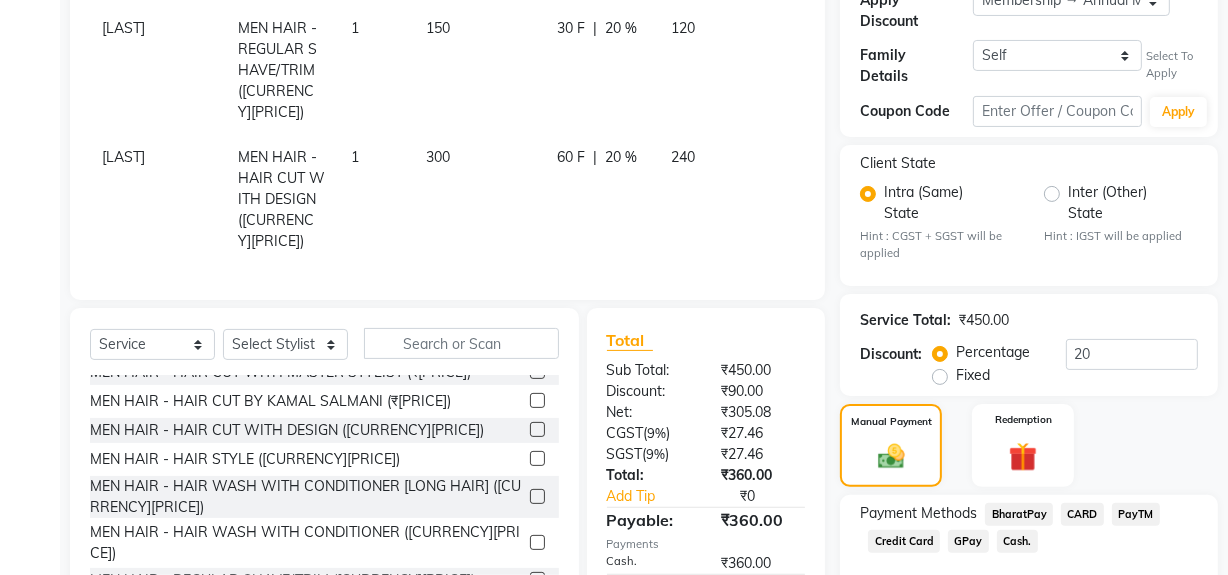 scroll, scrollTop: 545, scrollLeft: 0, axis: vertical 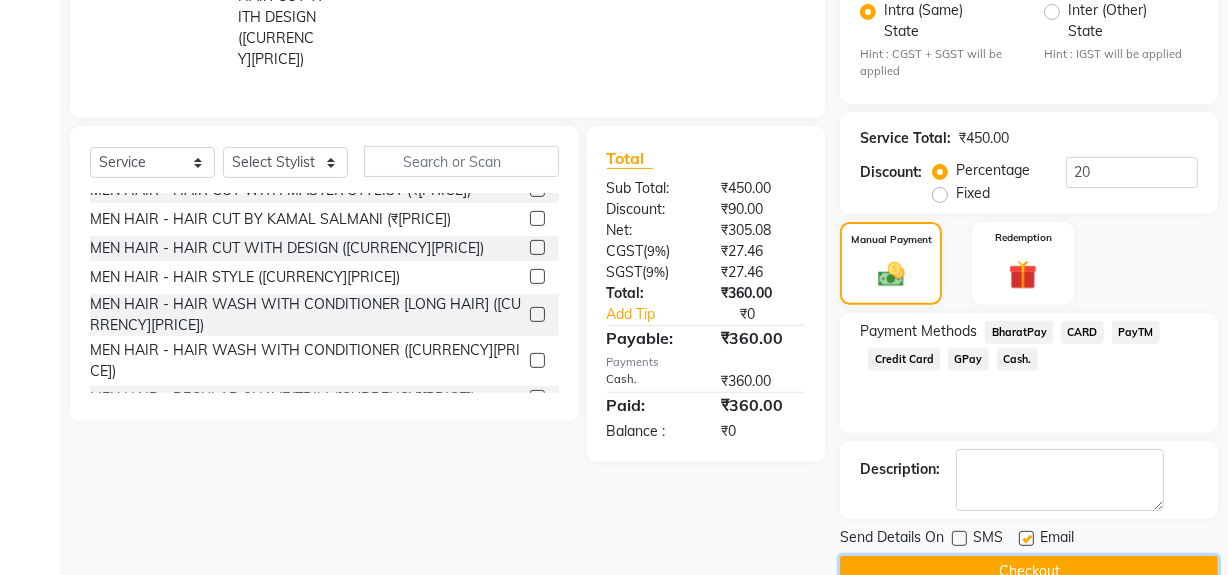 click on "Checkout" at bounding box center (1029, 571) 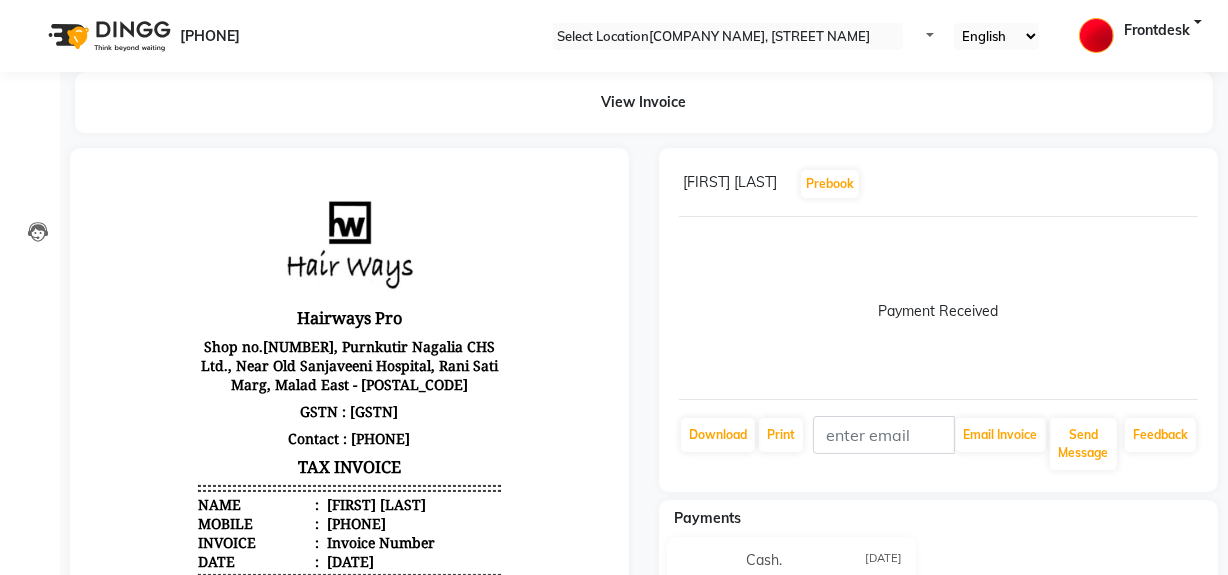 scroll, scrollTop: 0, scrollLeft: 0, axis: both 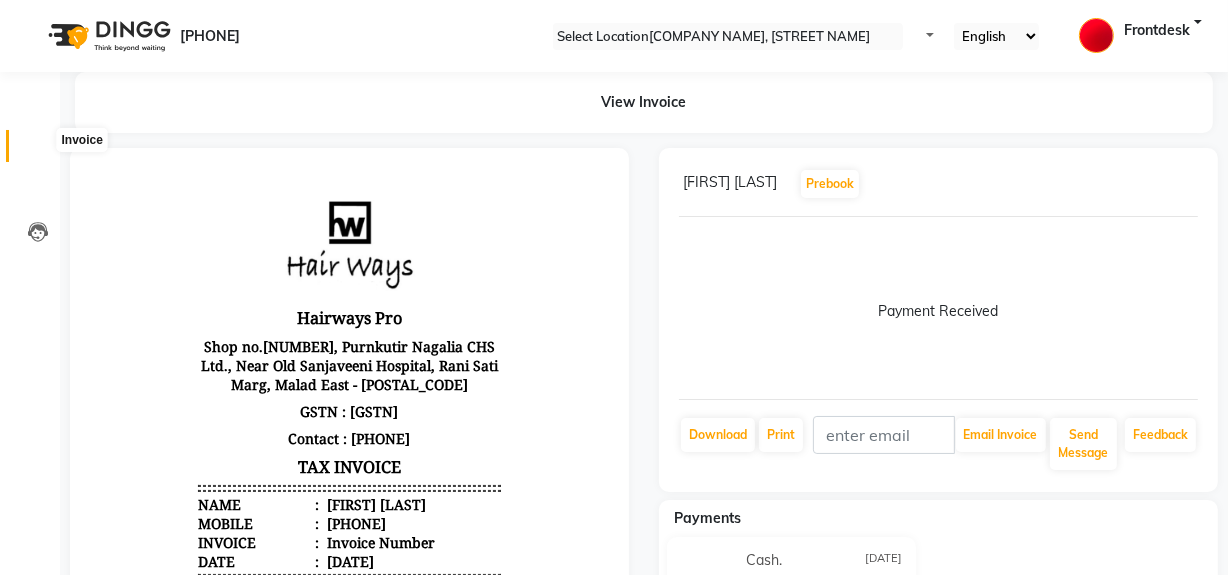 click at bounding box center (38, 151) 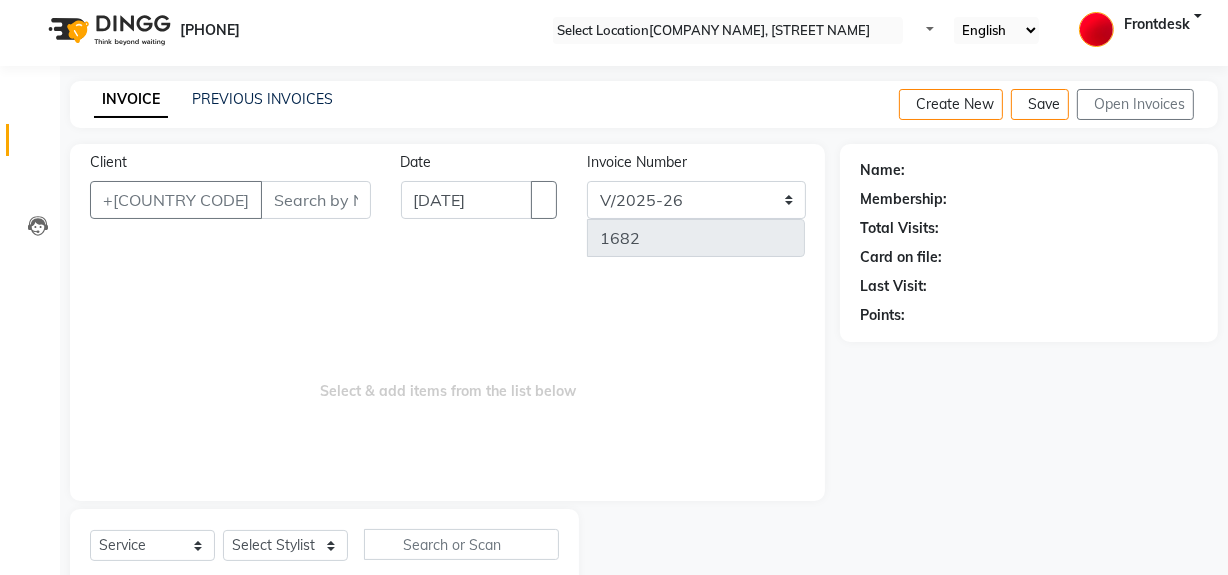 scroll, scrollTop: 0, scrollLeft: 0, axis: both 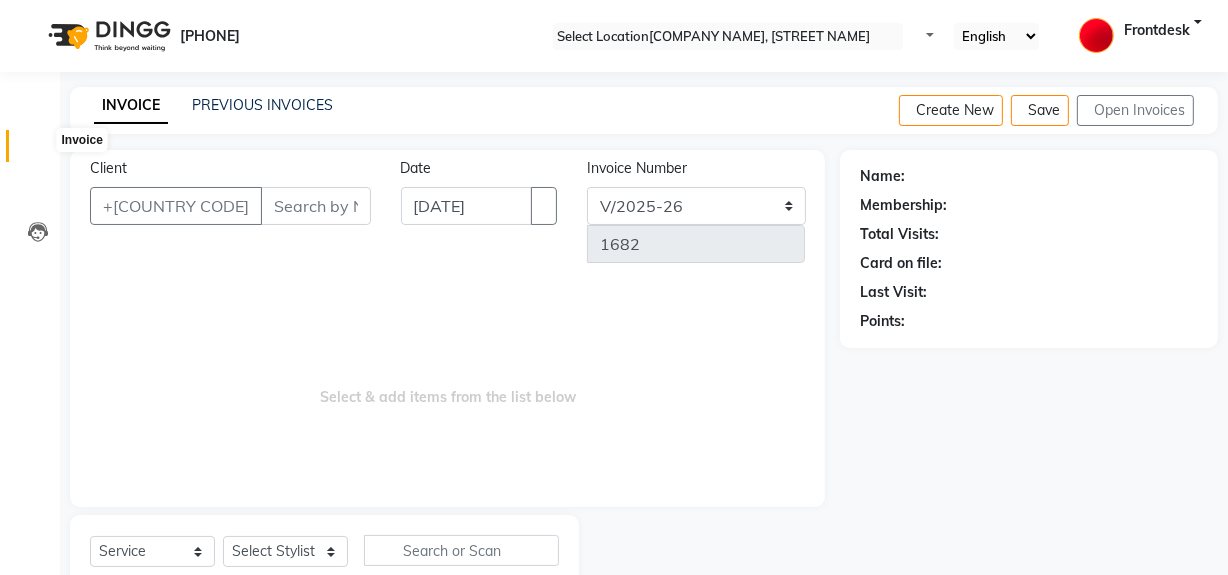 click at bounding box center (38, 151) 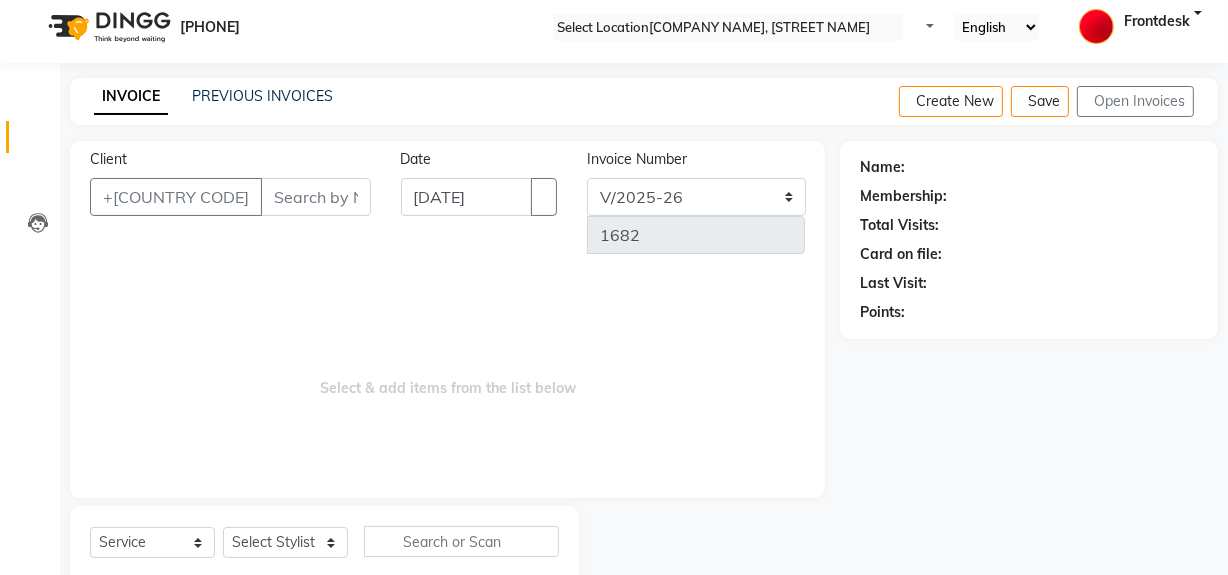 scroll, scrollTop: 0, scrollLeft: 0, axis: both 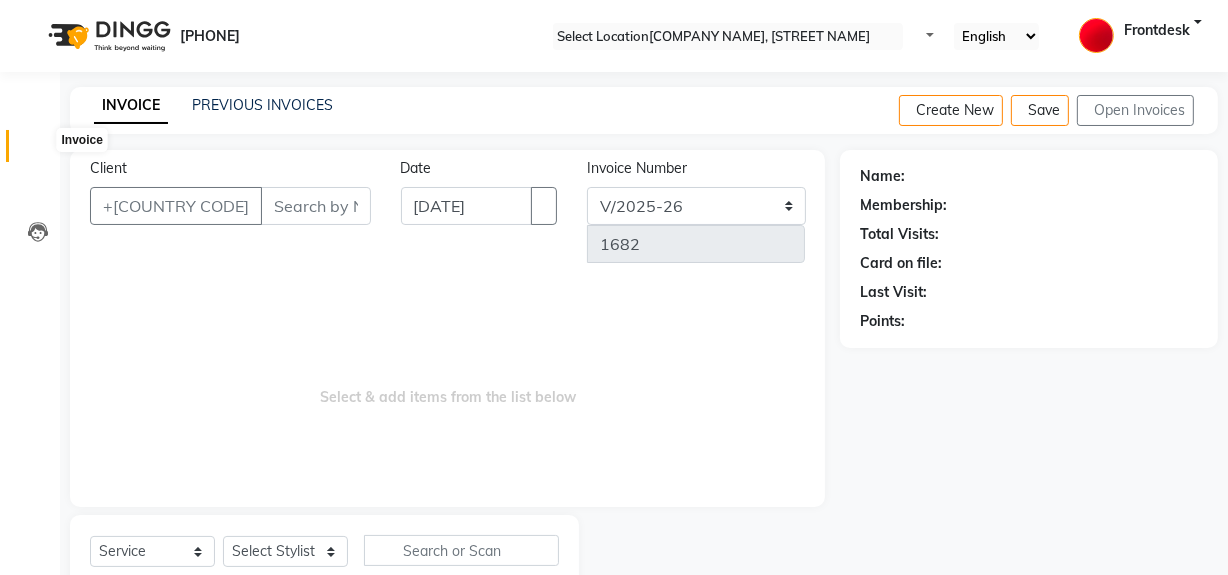 click at bounding box center [38, 151] 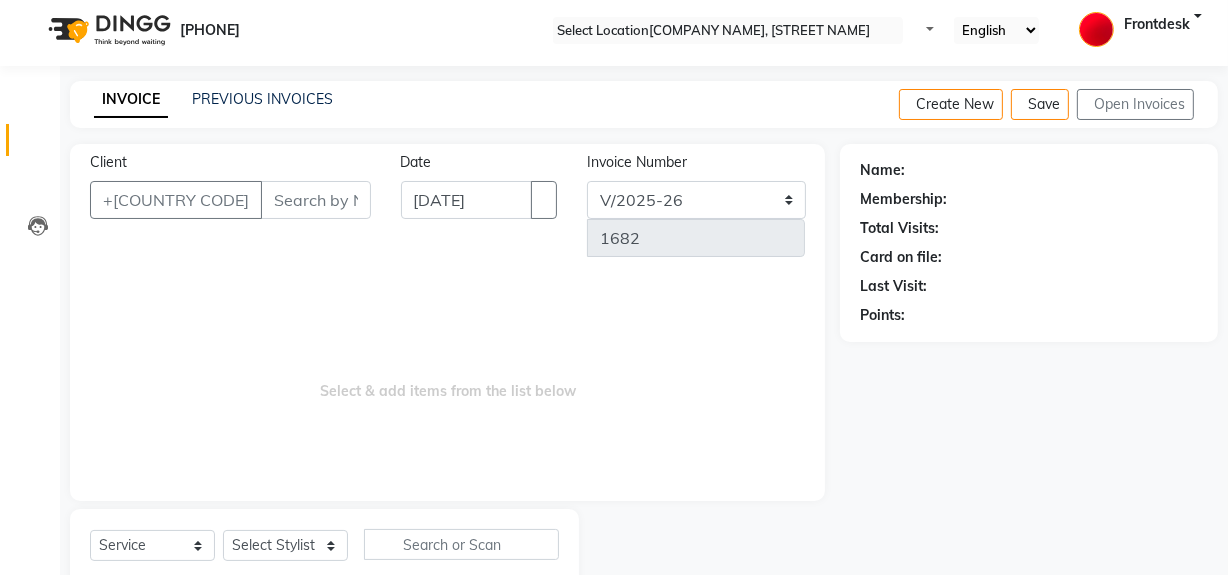 scroll, scrollTop: 0, scrollLeft: 0, axis: both 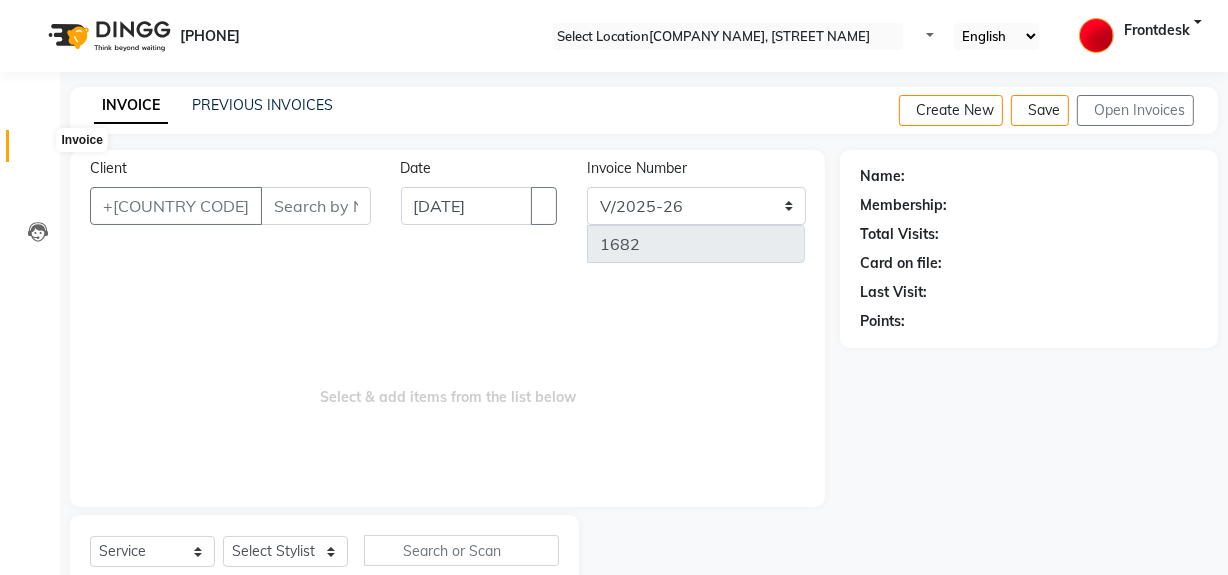 click at bounding box center (37, 151) 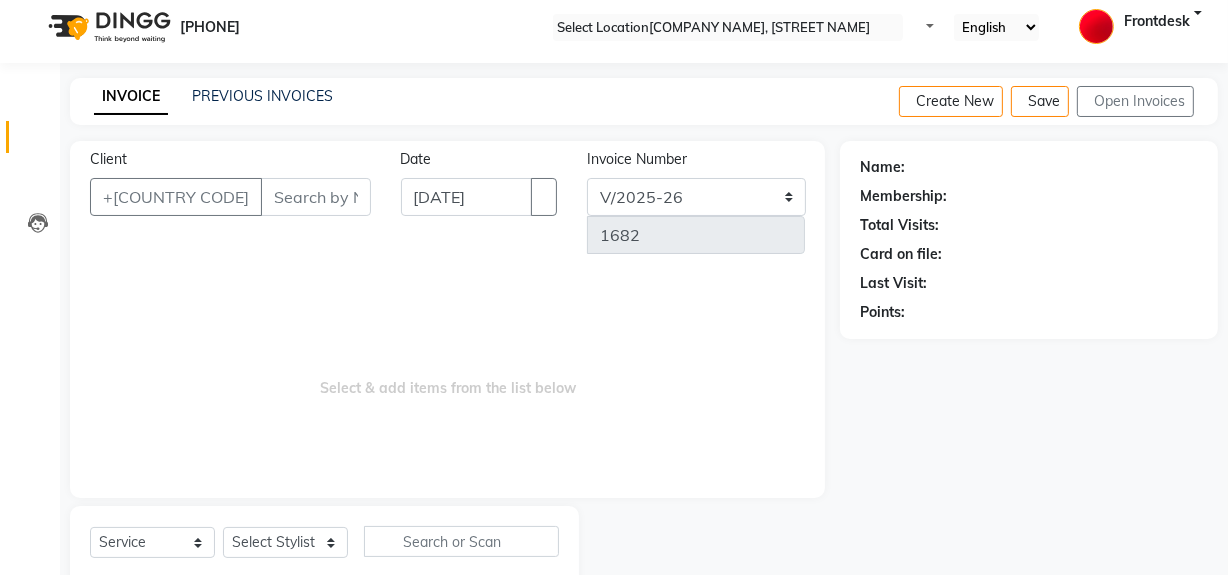 scroll, scrollTop: 0, scrollLeft: 0, axis: both 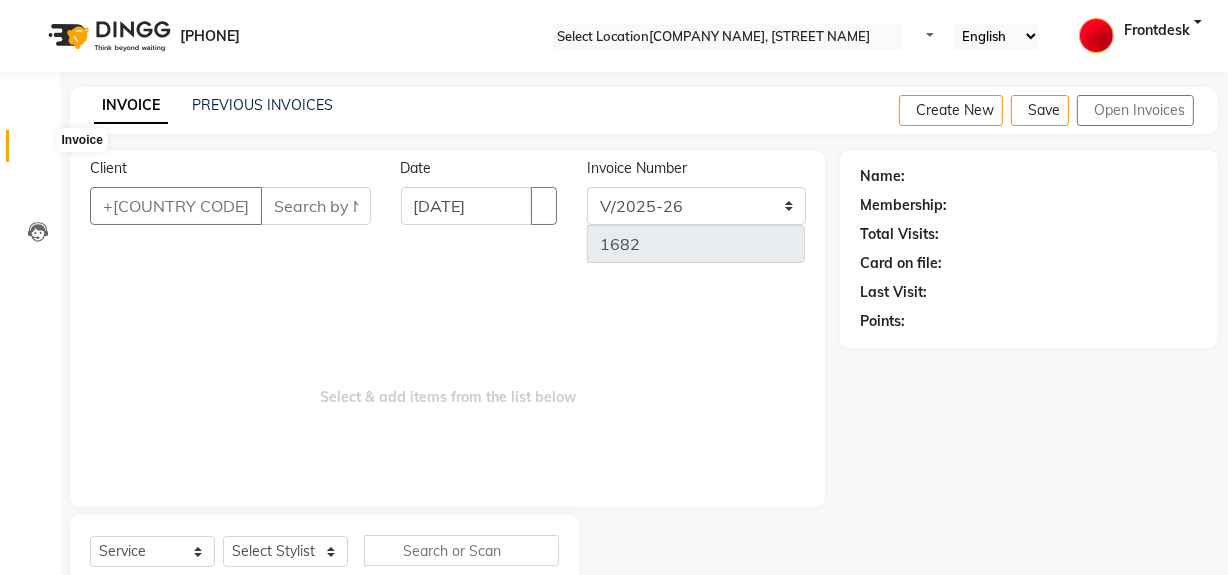 click at bounding box center (38, 151) 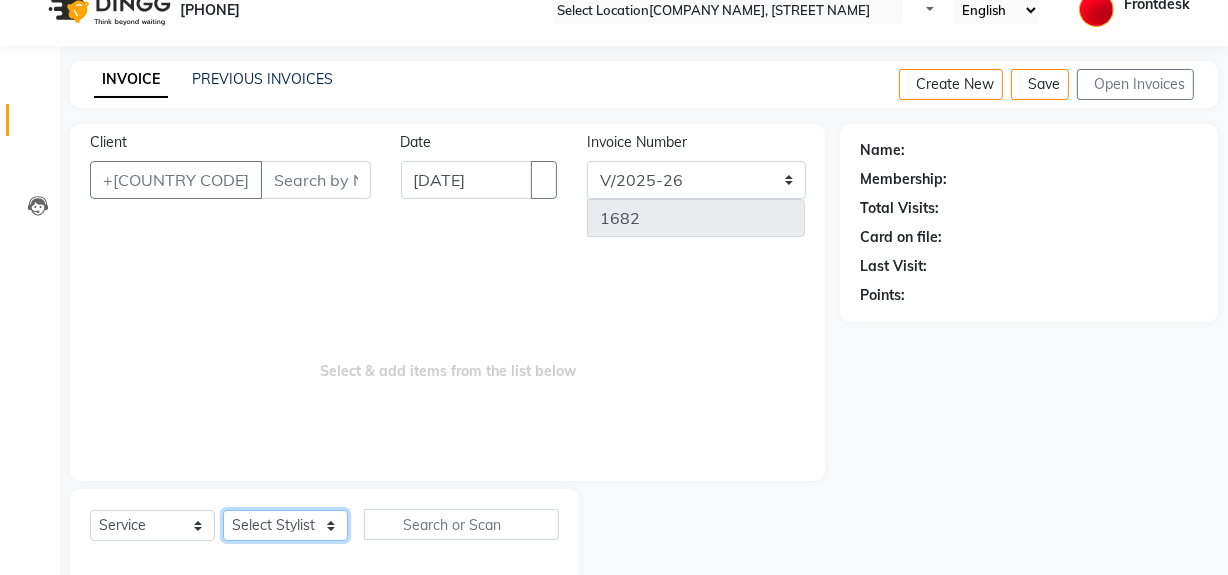 click on "Select Stylist ABID [FIRST] [LAST] Frontdesk INTEZAR [LAST] JYOTI [FIRST] [LAST] [LAST] [LAST] [LAST] ZAFAR" at bounding box center (285, 525) 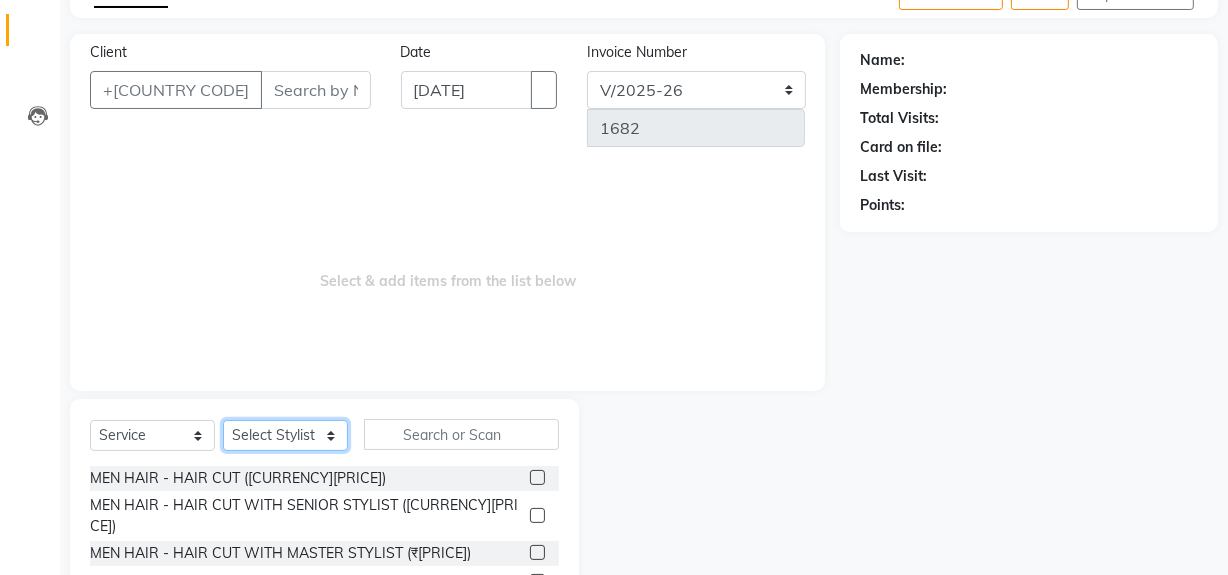 scroll, scrollTop: 117, scrollLeft: 0, axis: vertical 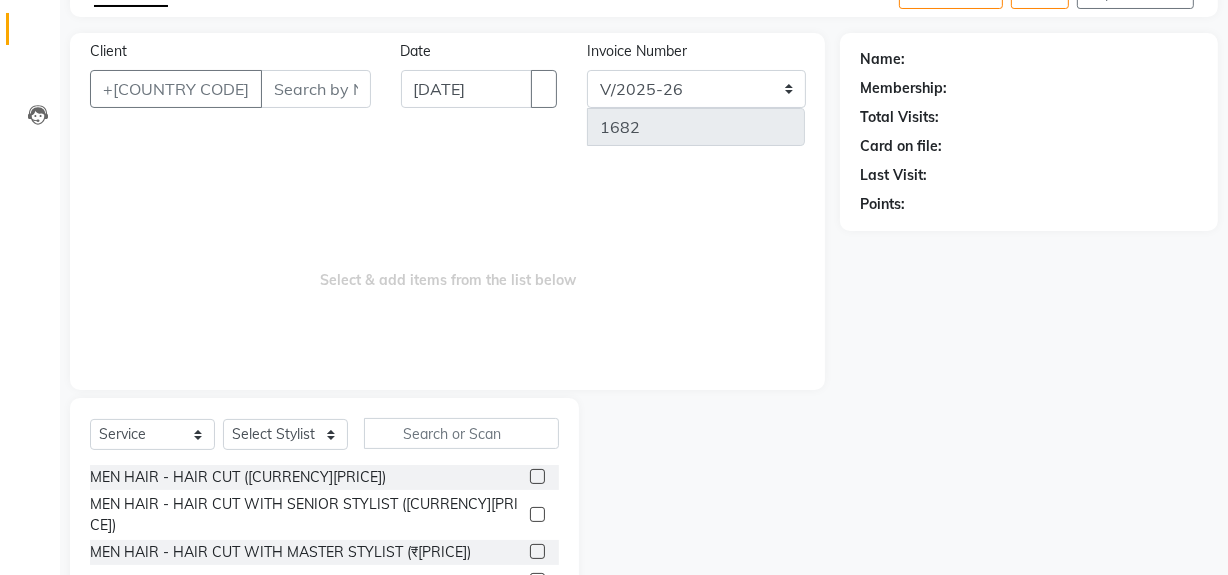click at bounding box center [537, 514] 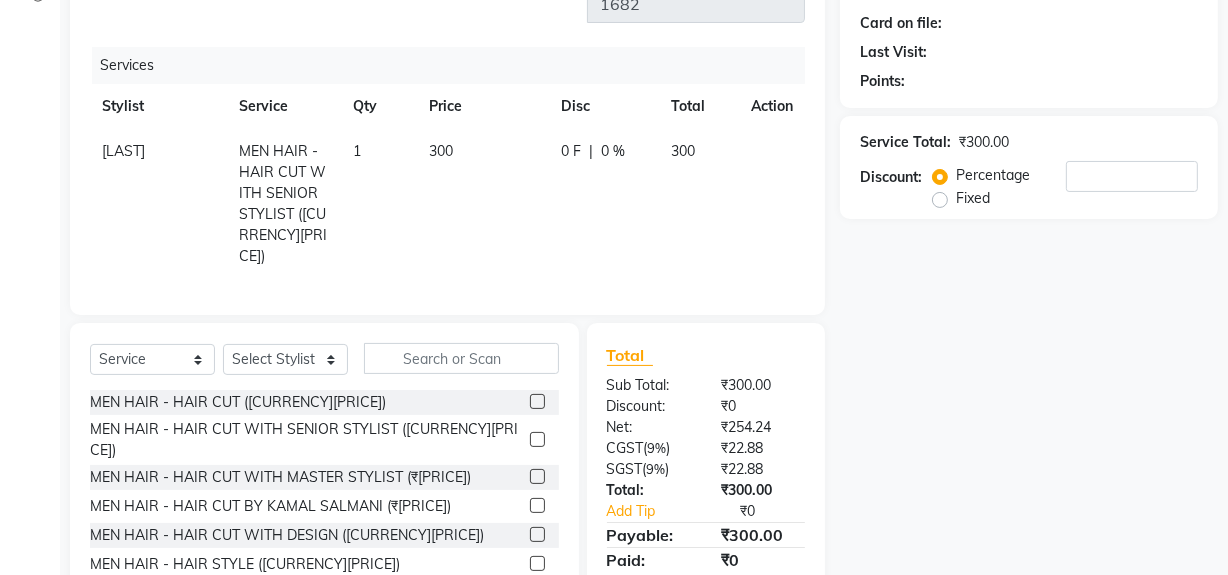 scroll, scrollTop: 266, scrollLeft: 0, axis: vertical 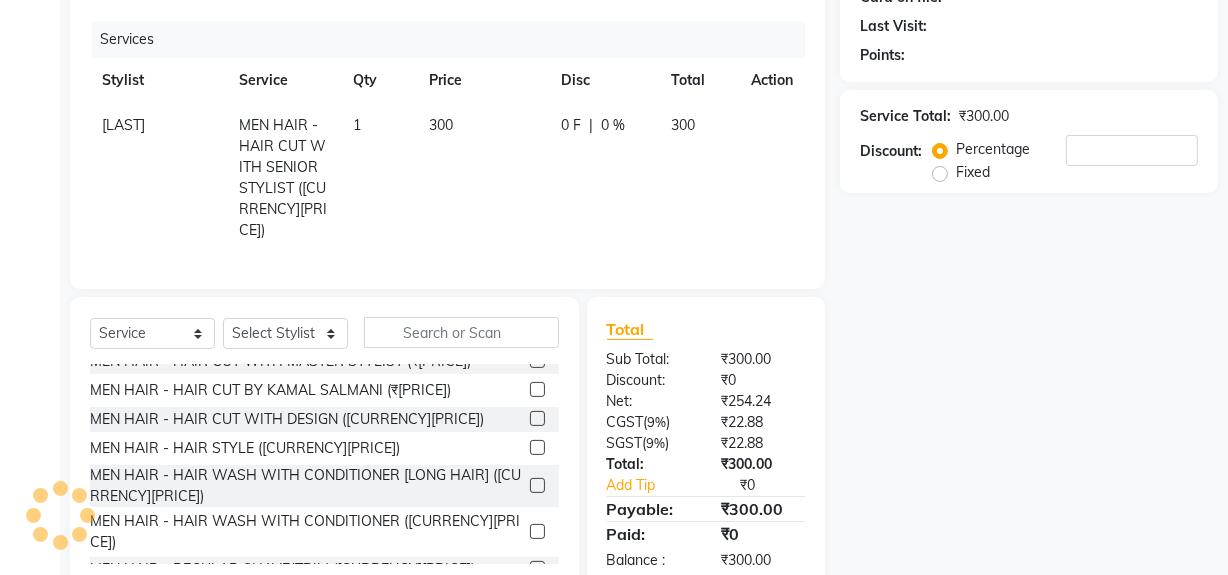 click at bounding box center [537, 568] 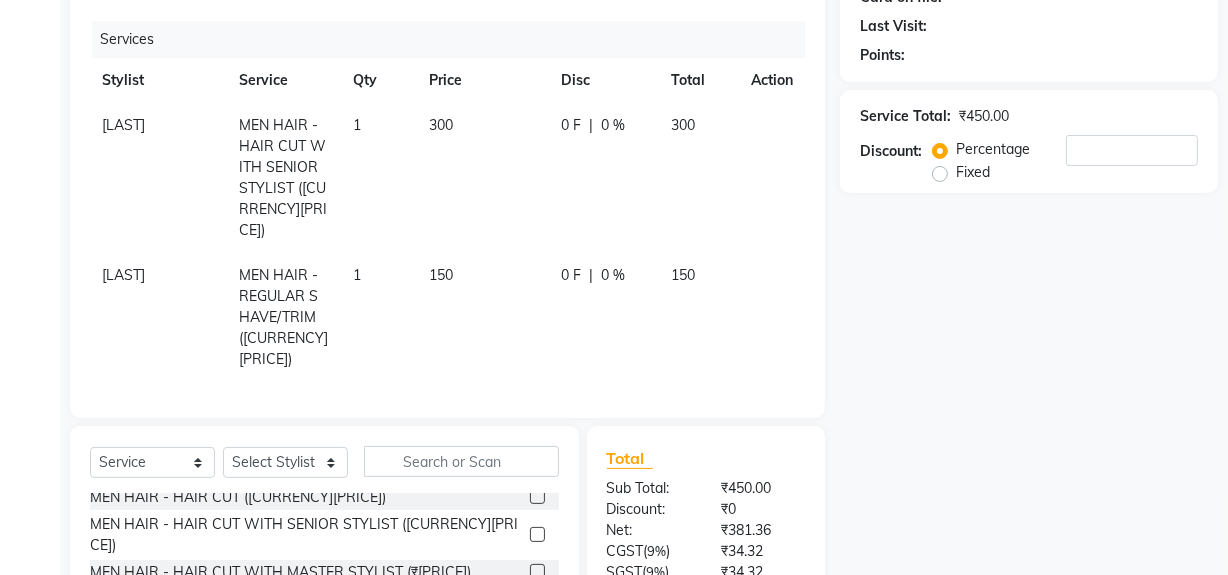 scroll, scrollTop: 0, scrollLeft: 0, axis: both 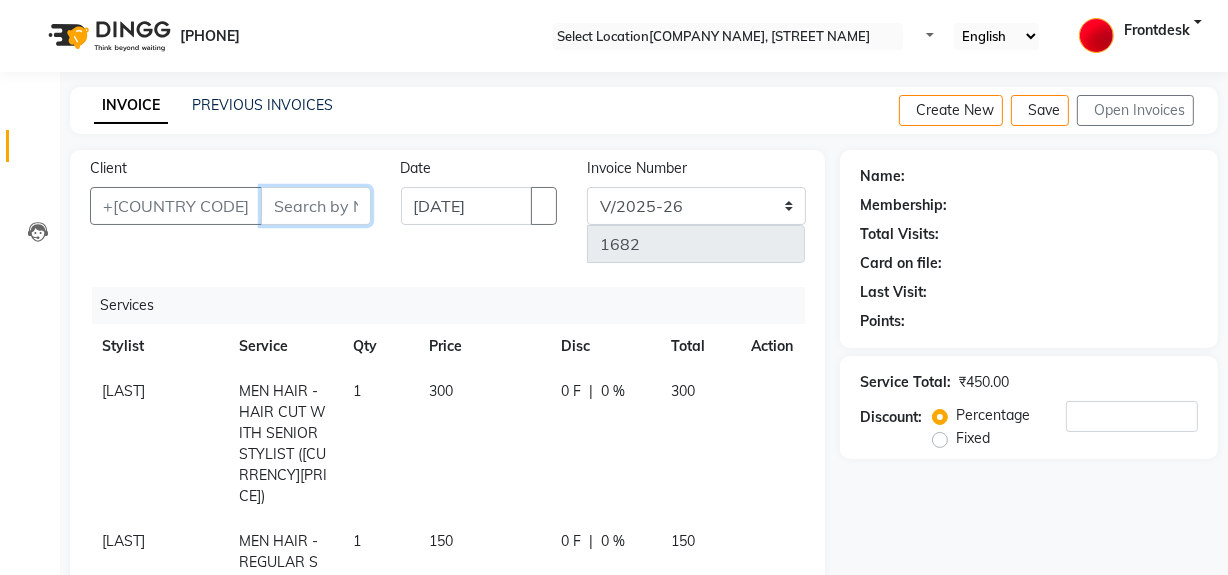 drag, startPoint x: 315, startPoint y: 214, endPoint x: 299, endPoint y: 219, distance: 16.763054 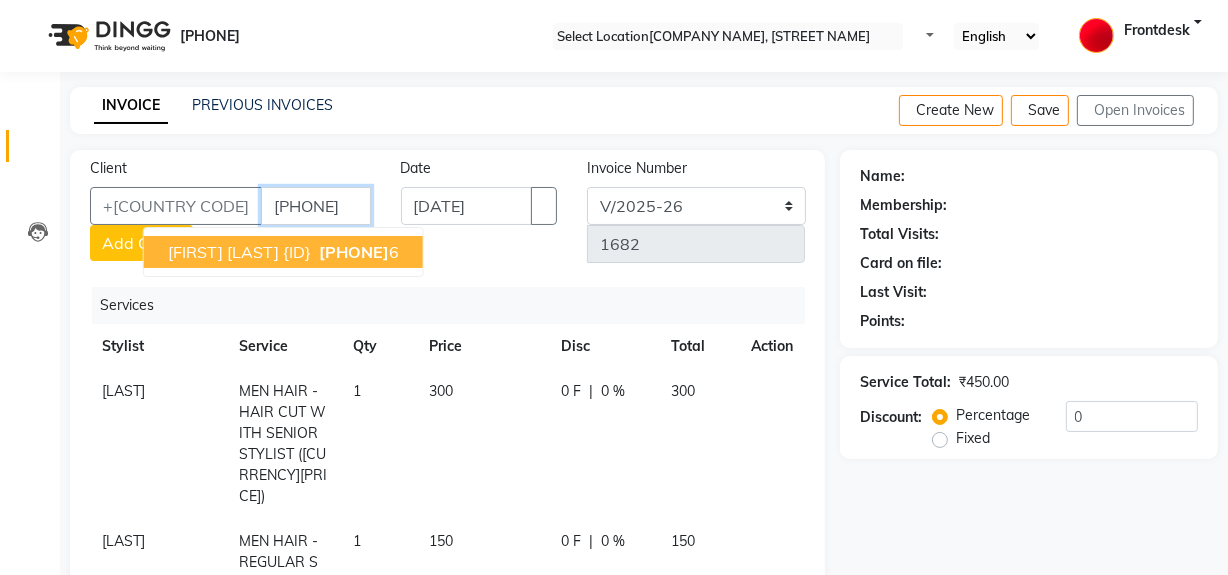 type on "[PHONE]" 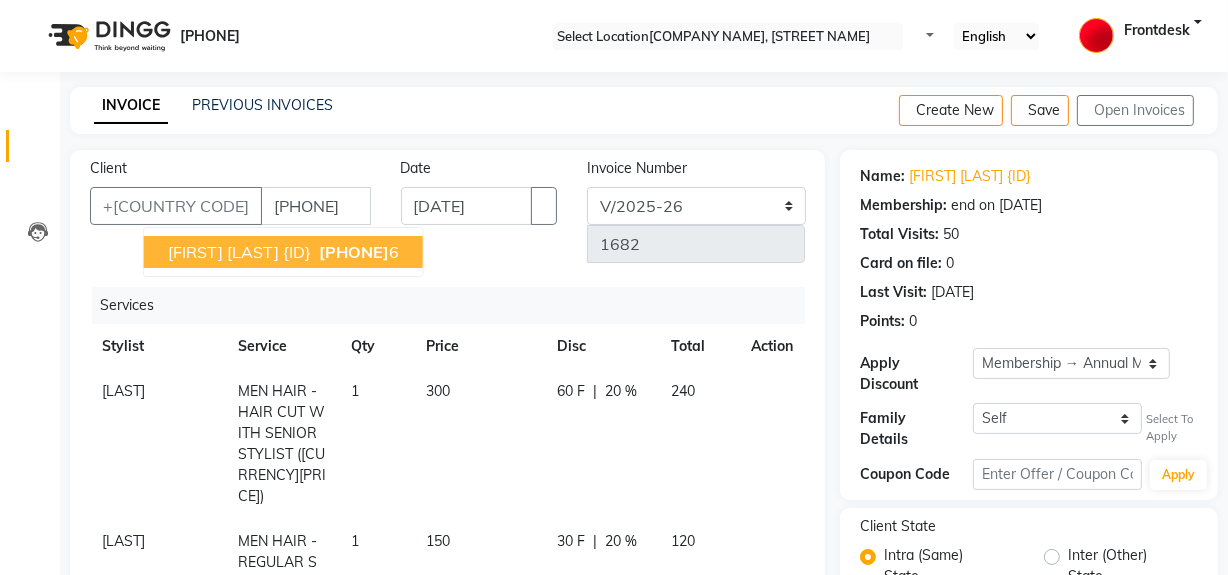 click on "[FIRST] [LAST] {ID} [PHONE] [NUMBER]" at bounding box center (283, 252) 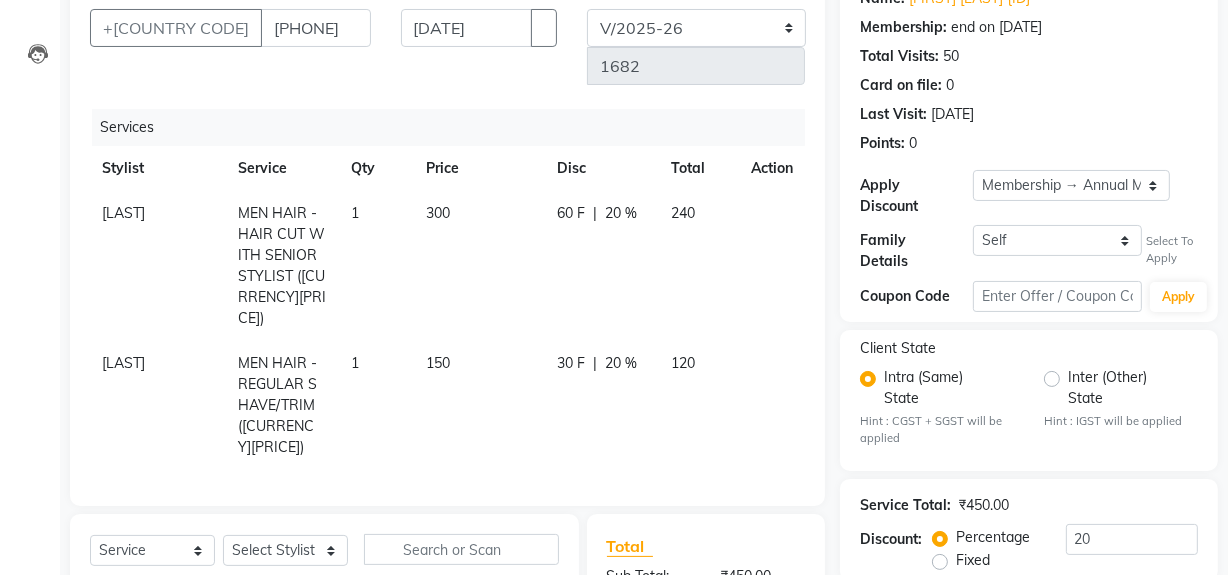 scroll, scrollTop: 181, scrollLeft: 0, axis: vertical 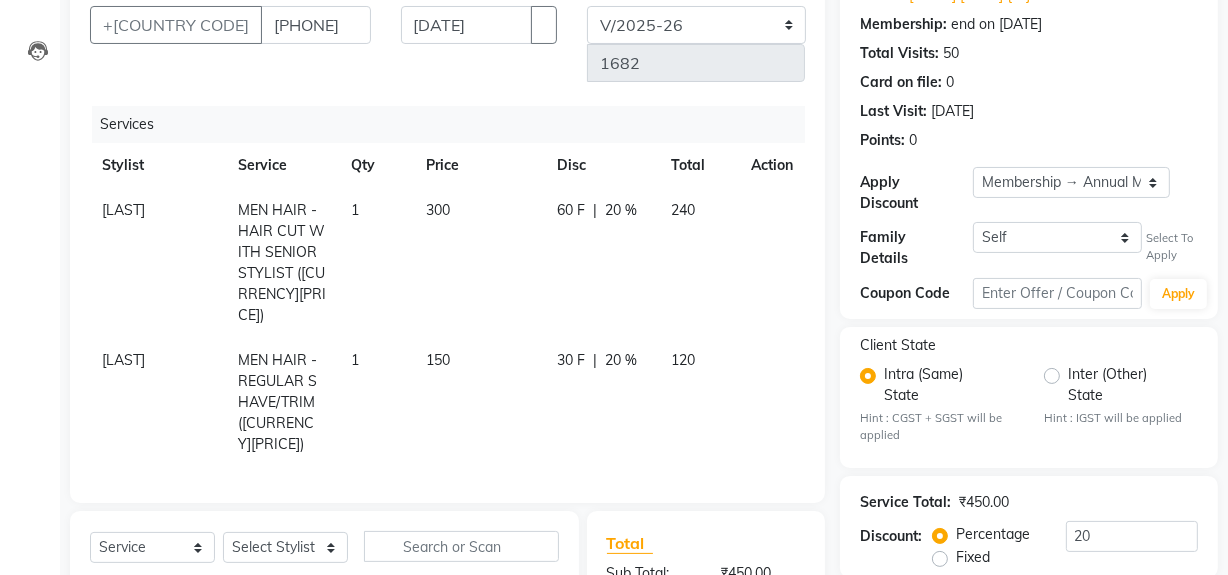 click at bounding box center (759, 200) 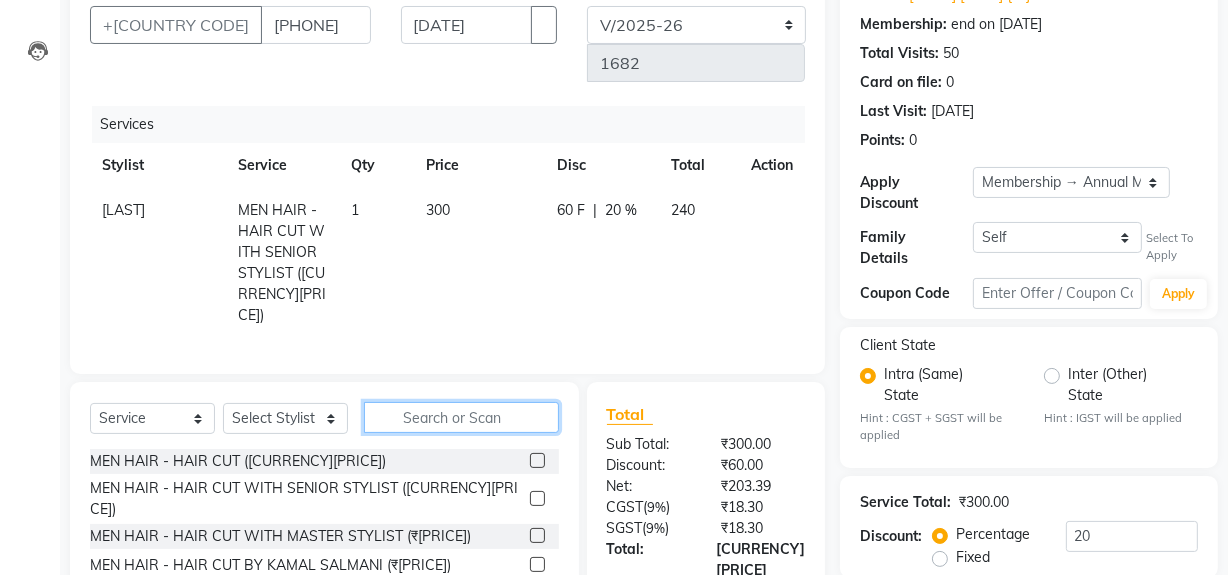 click at bounding box center (461, 417) 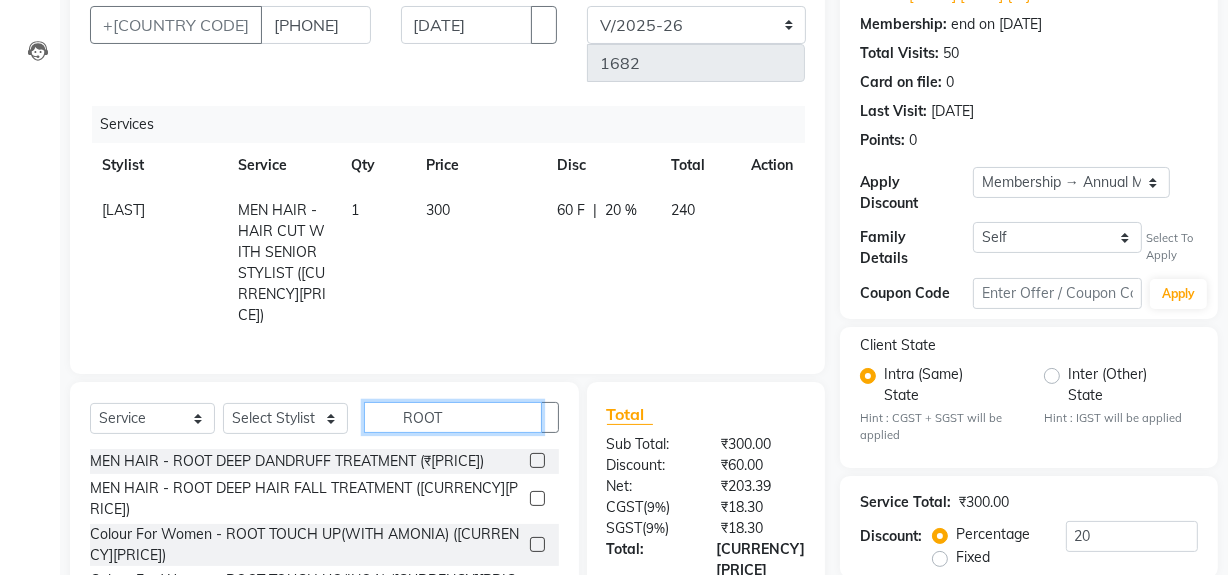 type on "ROOT" 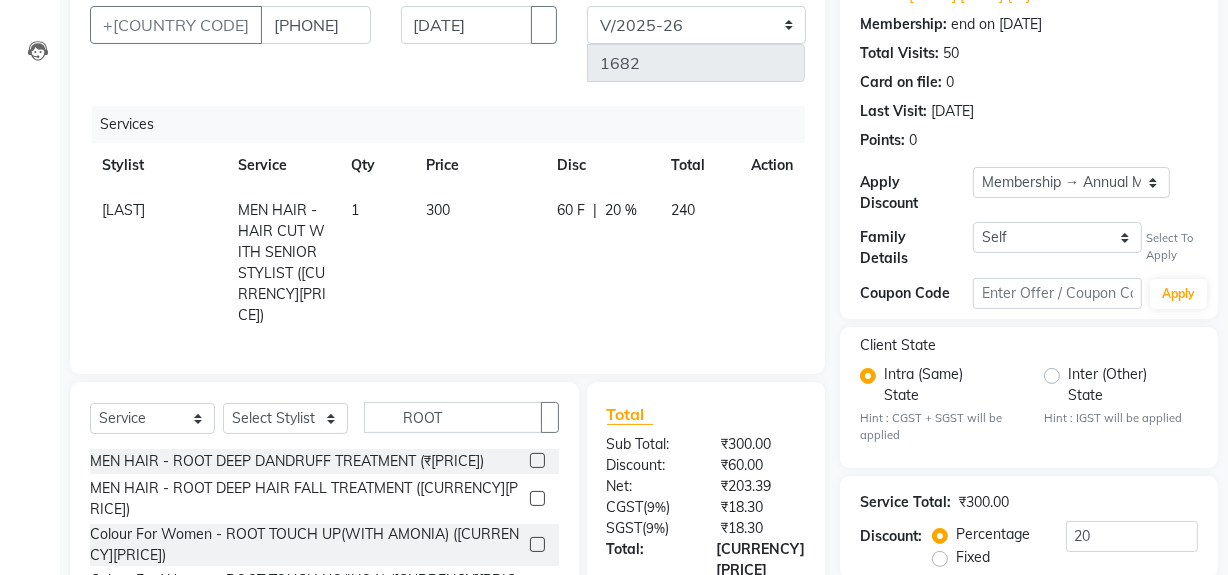click on "Client +[PHONE] Date [DATE] Invoice Number INV/[YEAR]-[YEAR] V/[YEAR]-[YEAR] [NUMBER] Services Stylist Service Qty Price Disc Total Action ABID MEN HAIR - HAIR CUT WITH SENIOR STYLIST ([CURRENCY][PRICE]) 1 [PRICE] [DISCOUNT] F | [PERCENTAGE] [PRICE]" at bounding box center [447, 171] 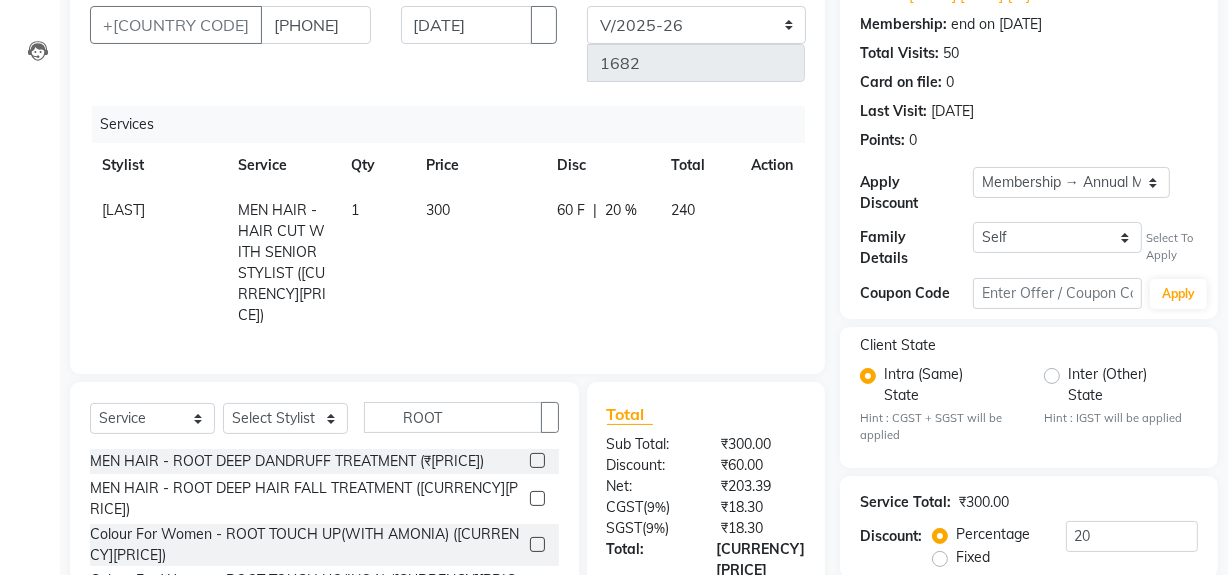 click at bounding box center (537, 498) 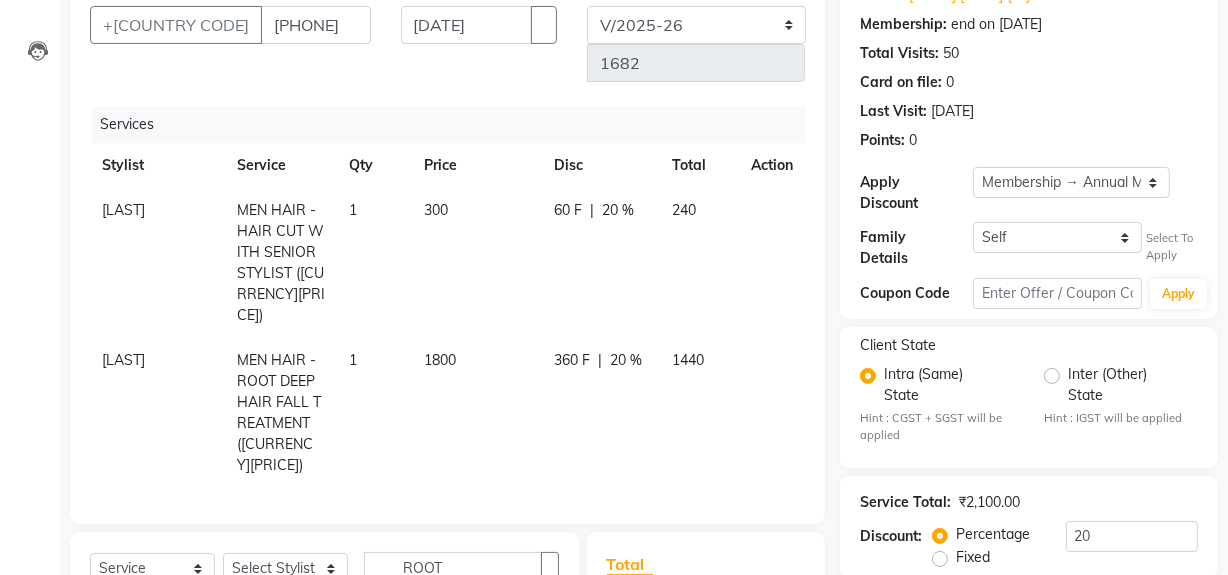 click on "1440" at bounding box center (700, 263) 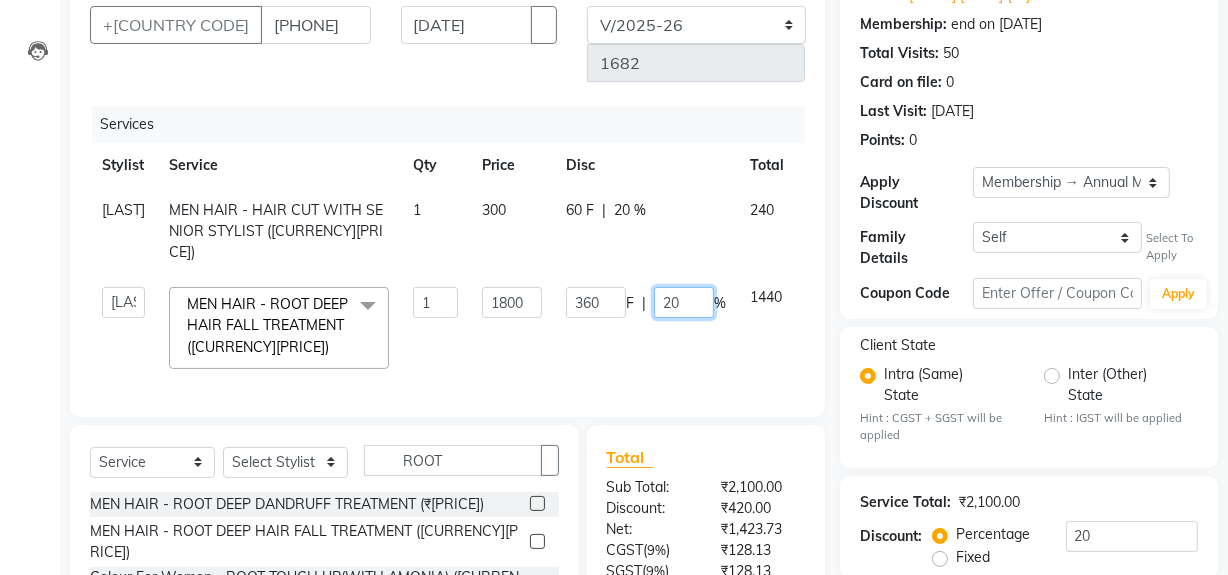 click on "20" at bounding box center (684, 302) 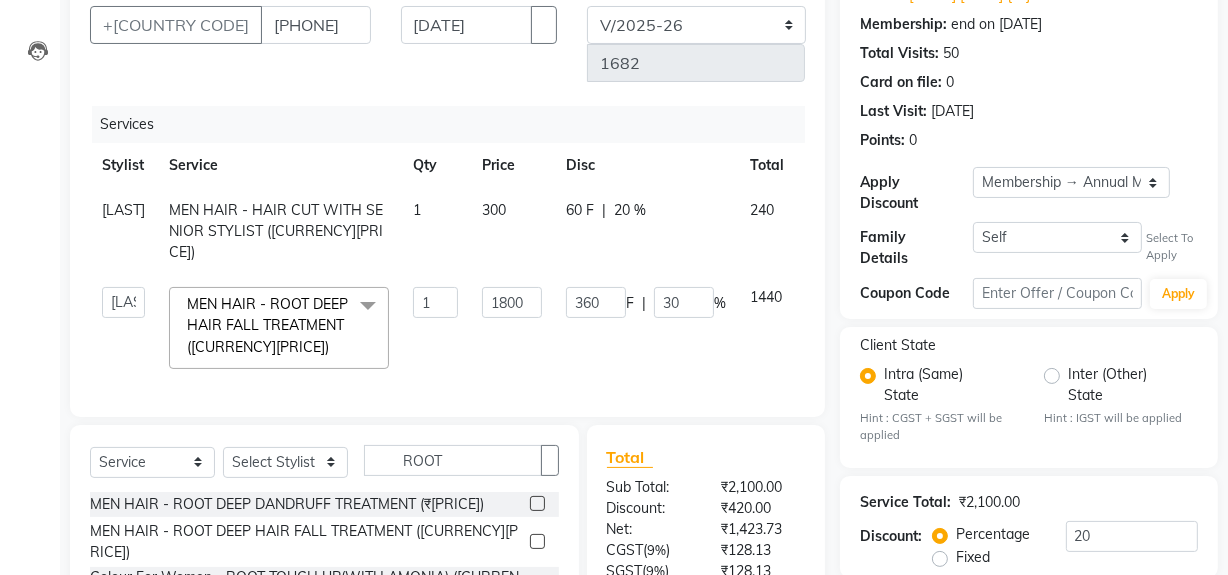 click on "ABID MEN HAIR - HAIR CUT WITH SENIOR STYLIST (₹[PRICE]) [QTY] [PRICE] [PERCENTAGE] [PRICE]" at bounding box center [476, 231] 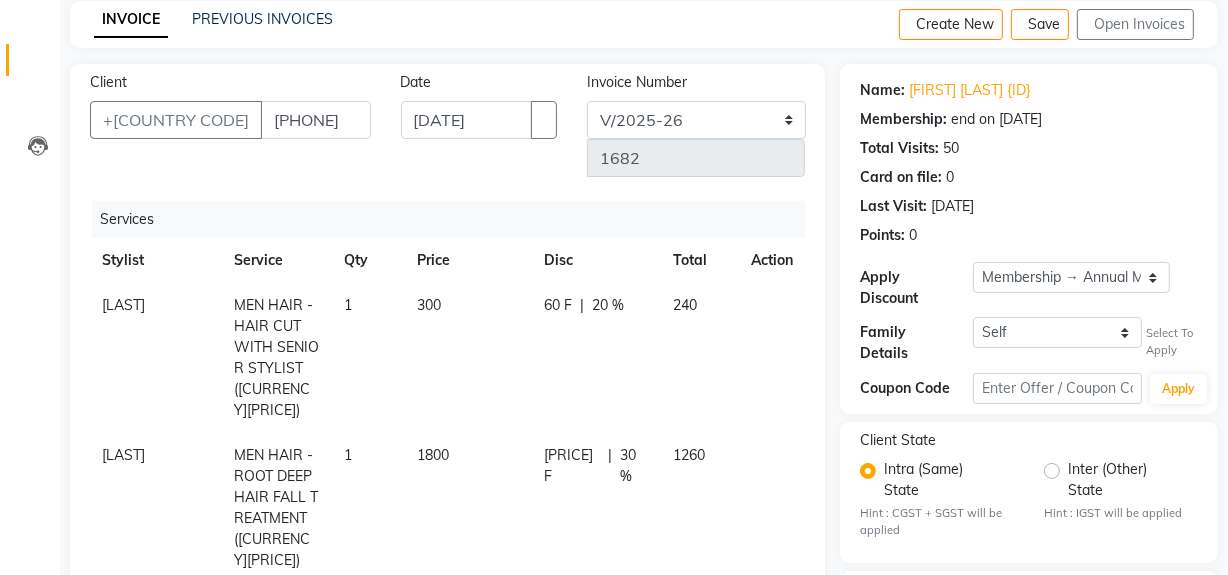 scroll, scrollTop: 363, scrollLeft: 0, axis: vertical 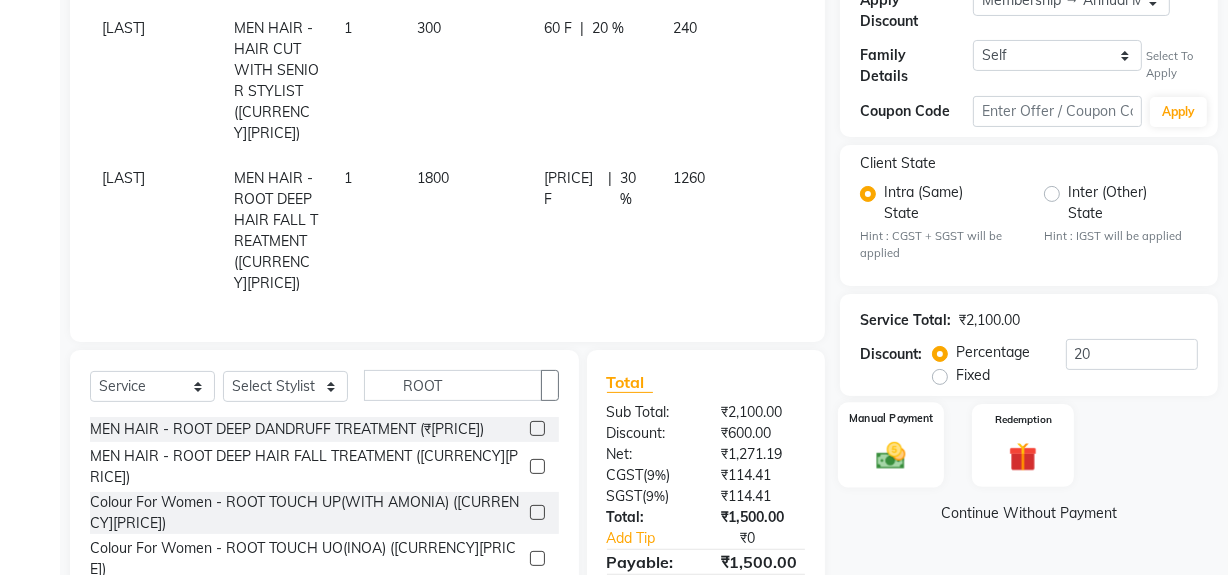 click at bounding box center (891, 456) 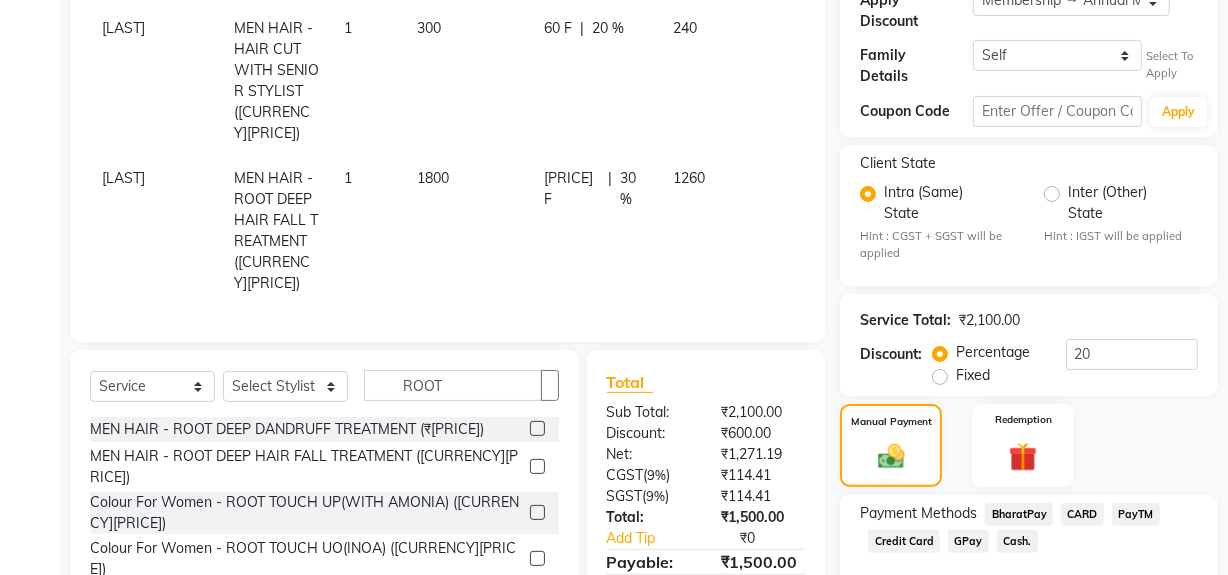 click on "GPay" at bounding box center (1019, 514) 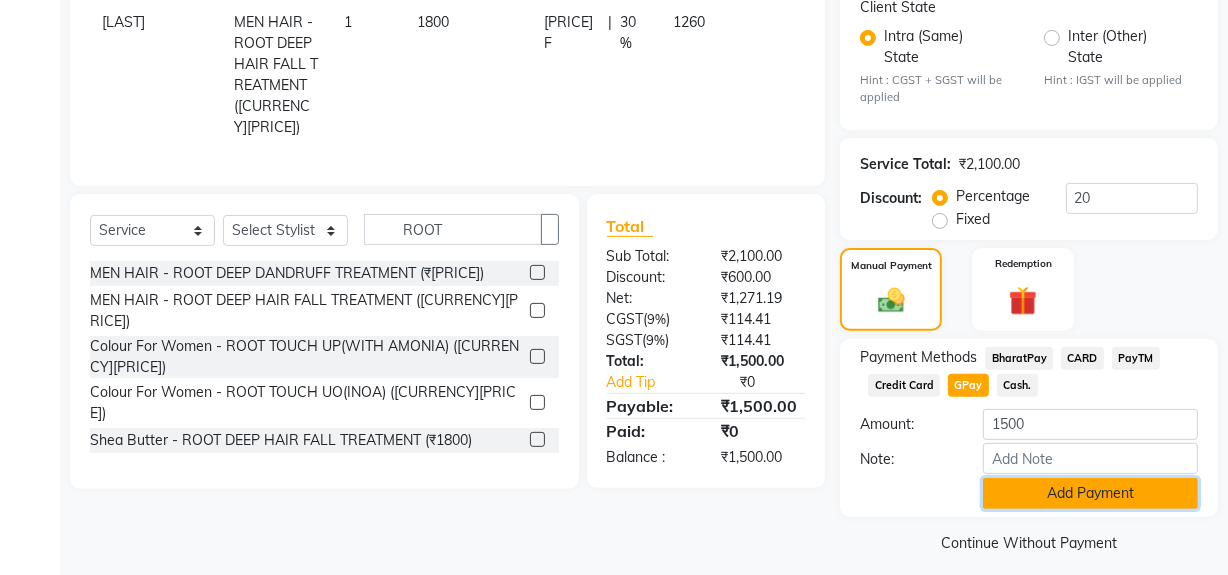 click on "Add Payment" at bounding box center [1090, 493] 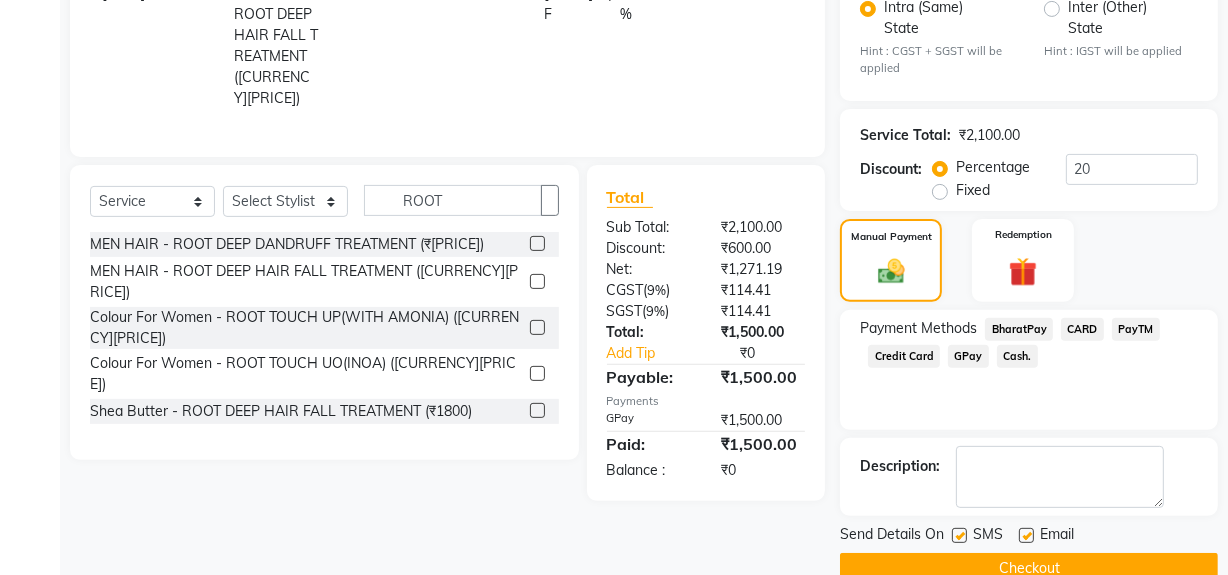 scroll, scrollTop: 575, scrollLeft: 0, axis: vertical 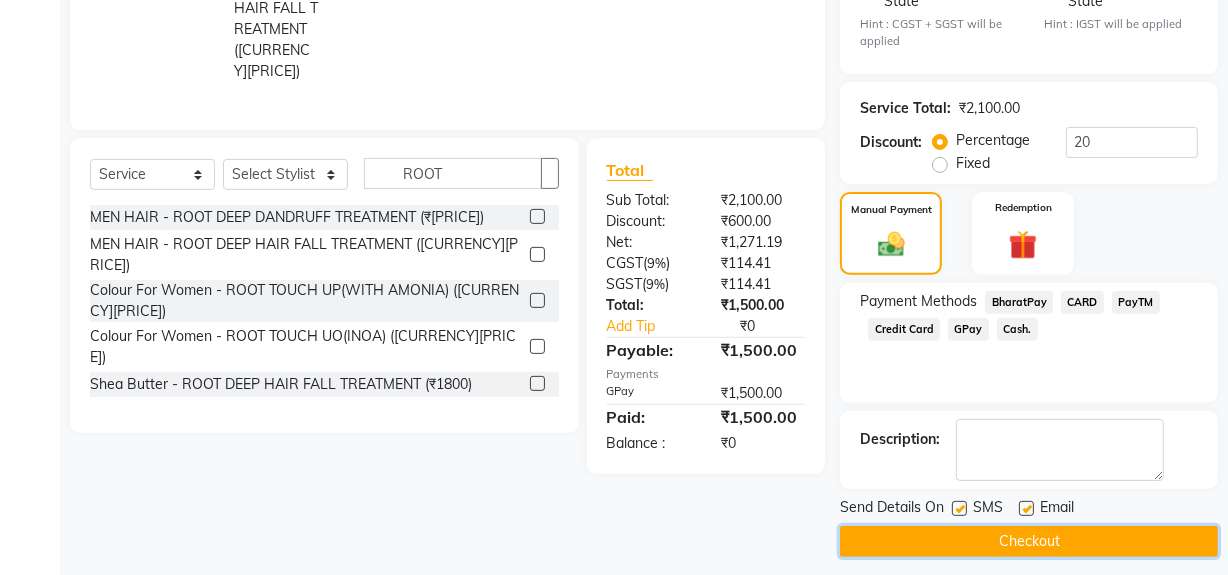 click on "Checkout" at bounding box center [1029, 541] 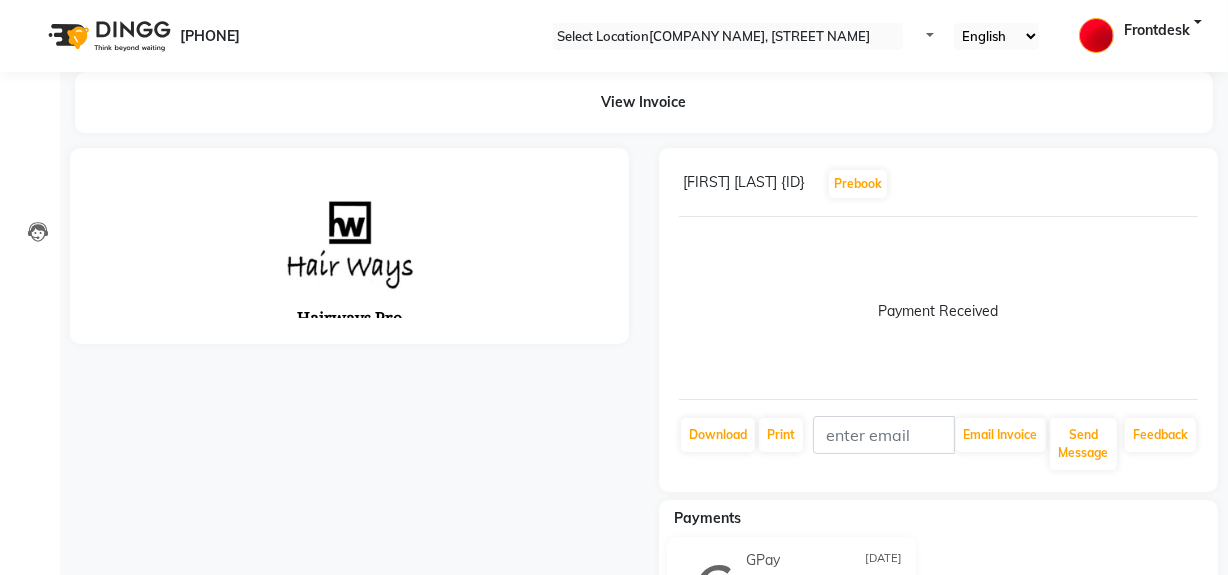 scroll, scrollTop: 0, scrollLeft: 0, axis: both 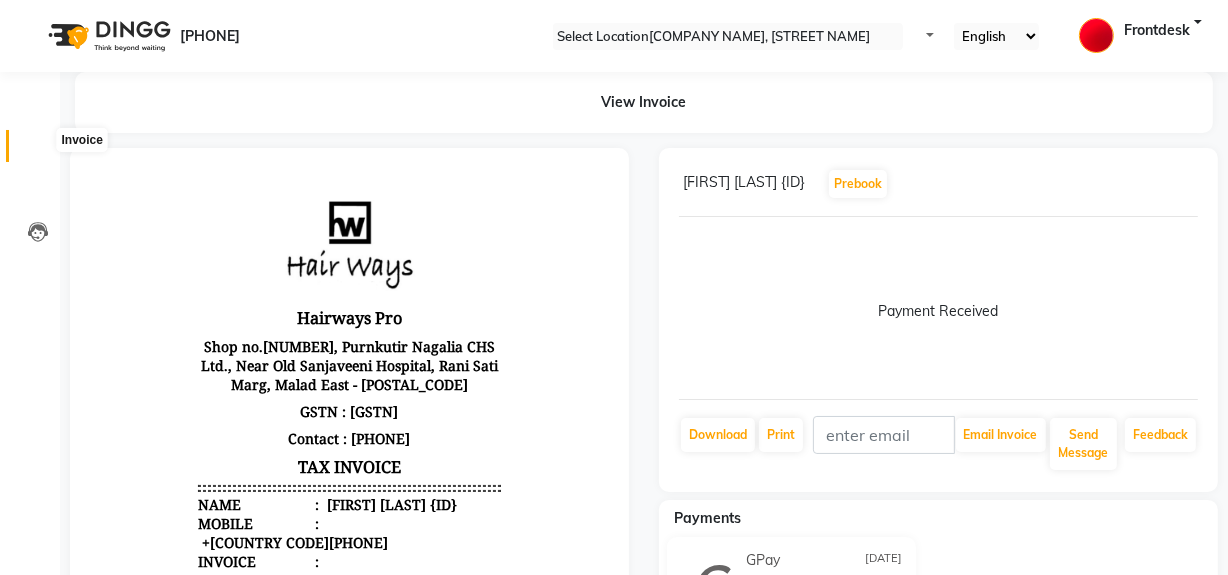 click at bounding box center (37, 151) 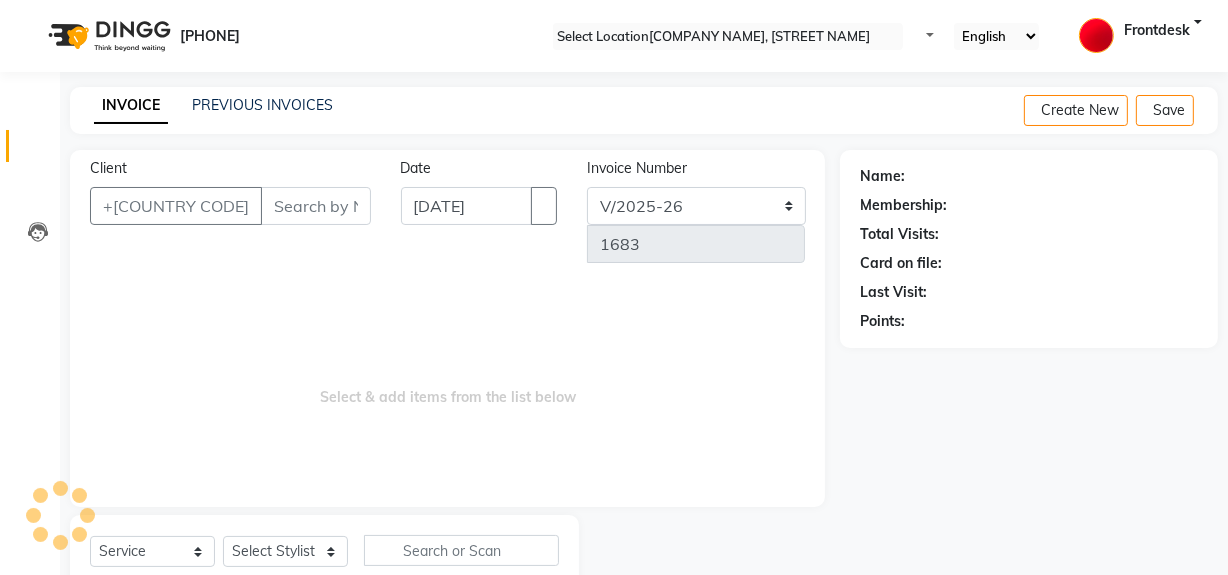 scroll, scrollTop: 26, scrollLeft: 0, axis: vertical 